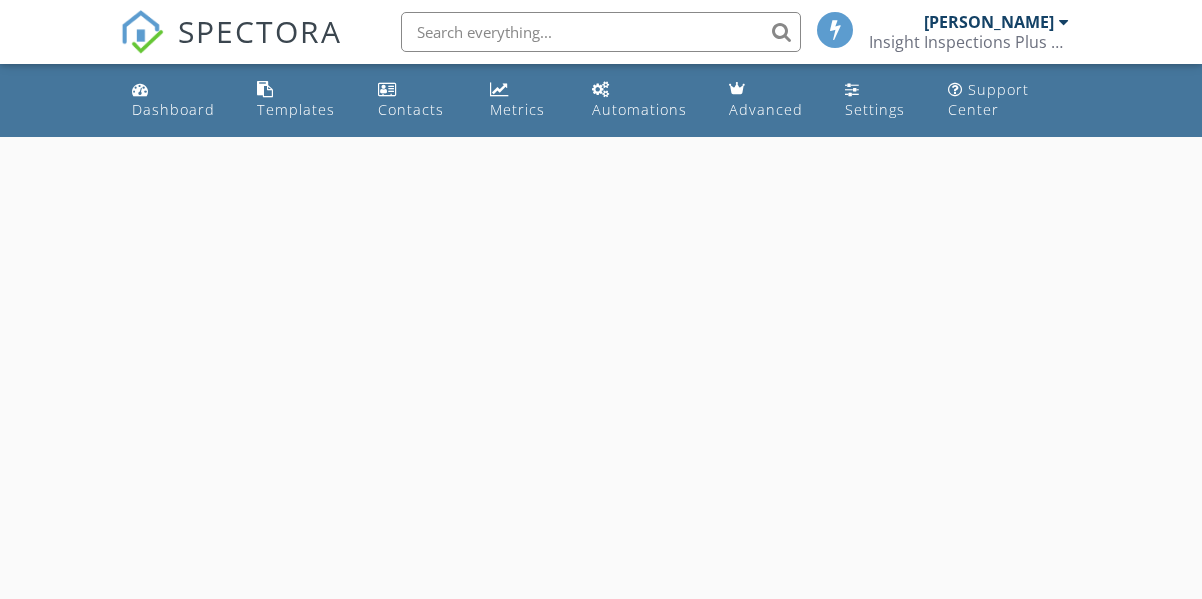 scroll, scrollTop: 0, scrollLeft: 0, axis: both 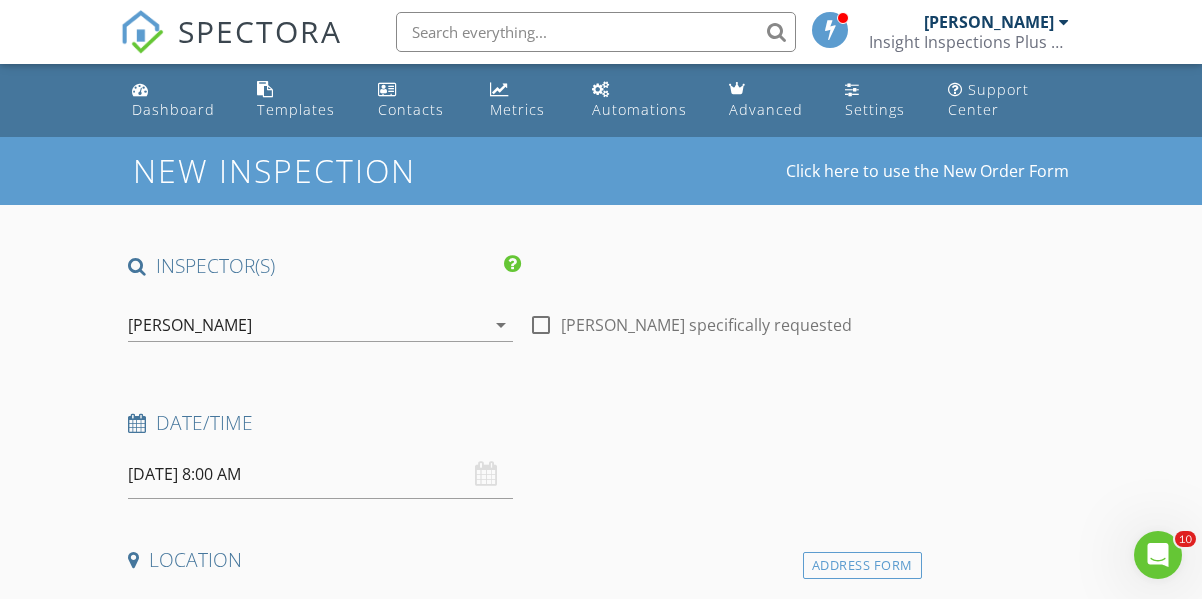 click on "Date/Time
[DATE] 8:00 AM" at bounding box center (520, 454) 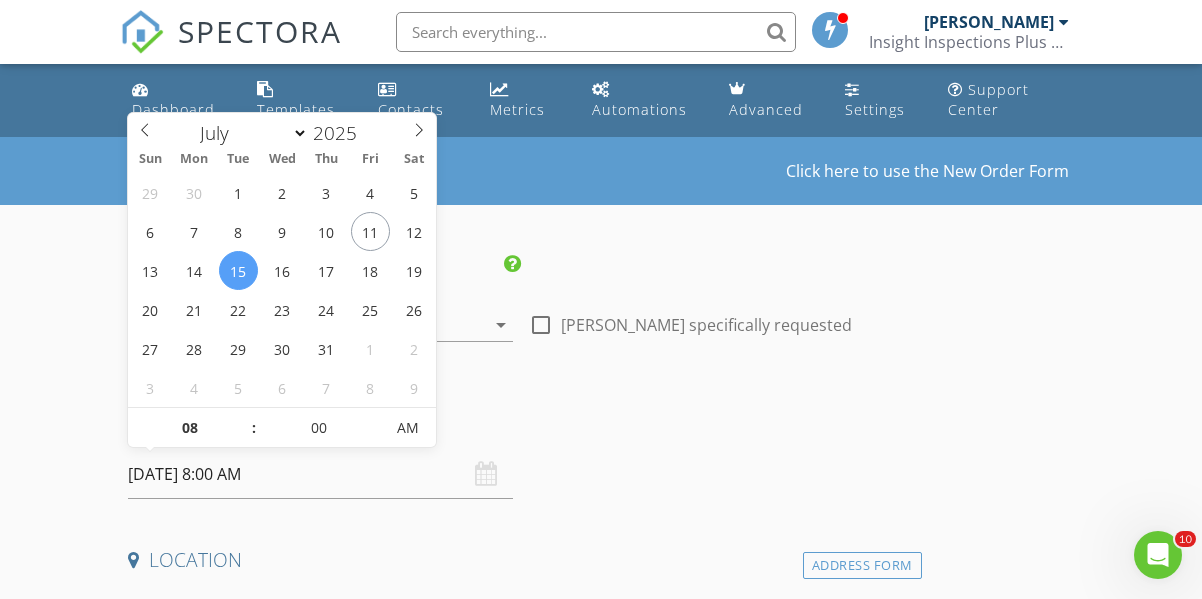click on "07/15/2025 8:00 AM" at bounding box center [320, 474] 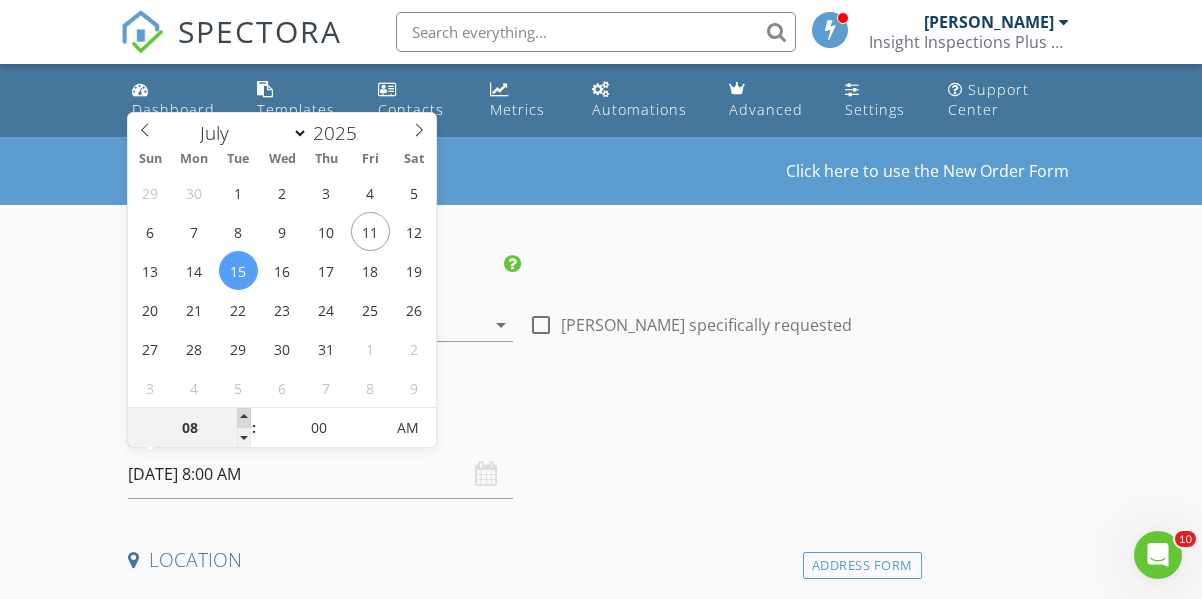 type on "09" 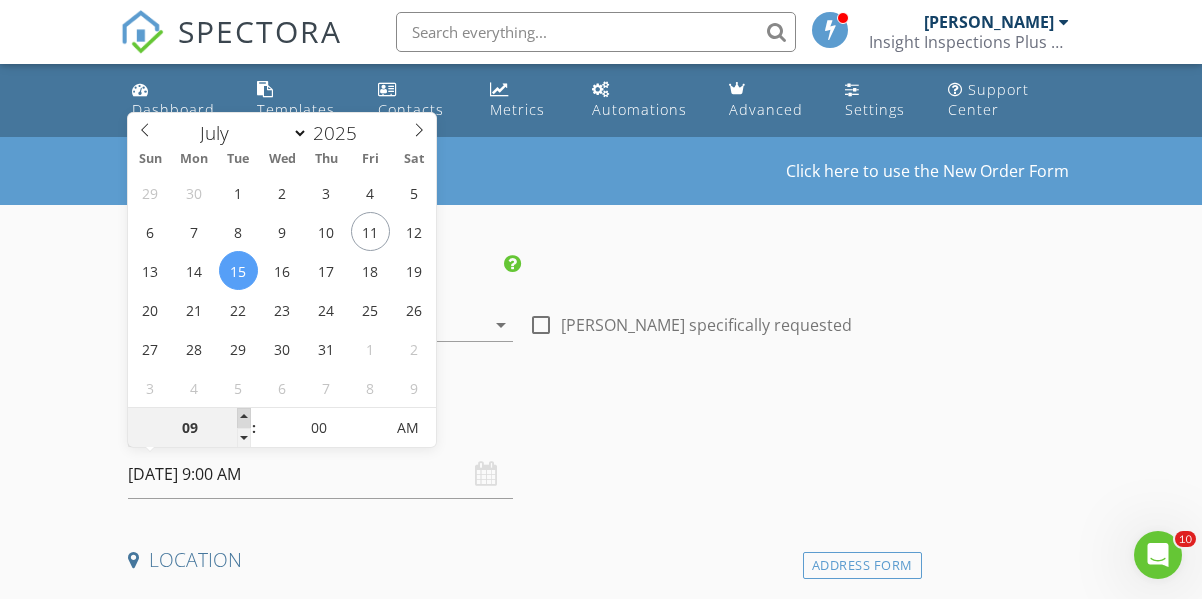 click at bounding box center (244, 418) 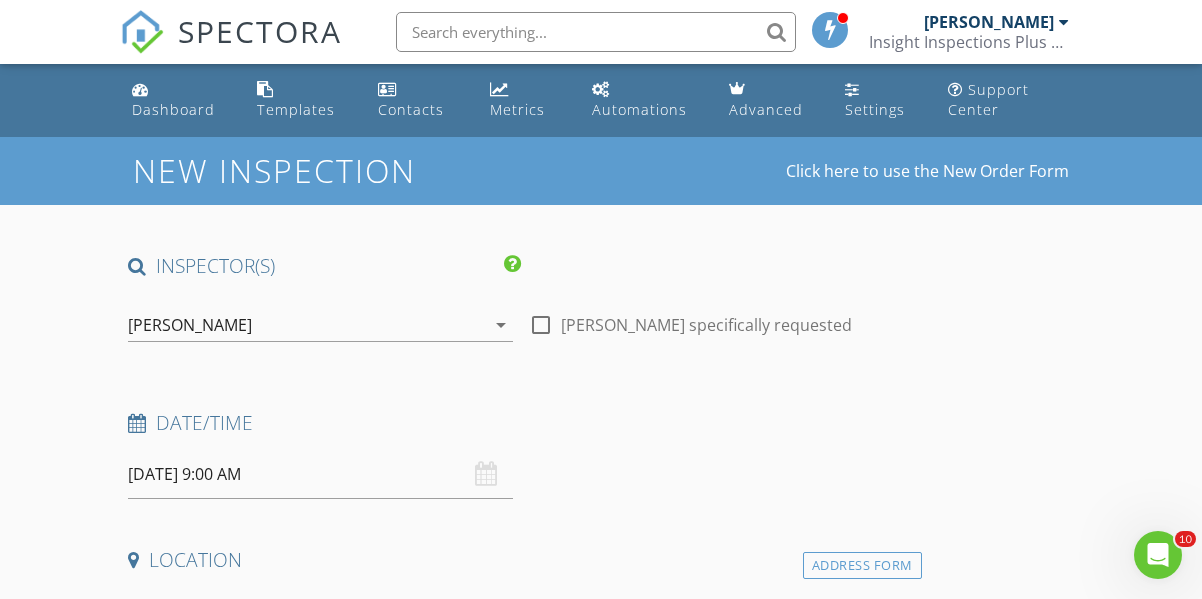 click on "New Inspection
Click here to use the New Order Form
INSPECTOR(S)
check_box   Alex Henry   PRIMARY   Alex Henry arrow_drop_down   check_box_outline_blank Alex Henry specifically requested
Date/Time
07/15/2025 9:00 AM
Location
Address Form       Can't find your address?   Click here.
client
check_box Enable Client CC email for this inspection   Client Search     check_box_outline_blank Client is a Company/Organization     First Name   Last Name   Email   CC Email   Phone           Notes   Private Notes
ADD ADDITIONAL client
SERVICES
check_box_outline_blank   Infrared Thermography   check_box_outline_blank   Foundation Certification    check_box_outline_blank   Commercial Property Inspection   check_box_outline_blank   Re-Inspection   Seller Repairs" at bounding box center (601, 1765) 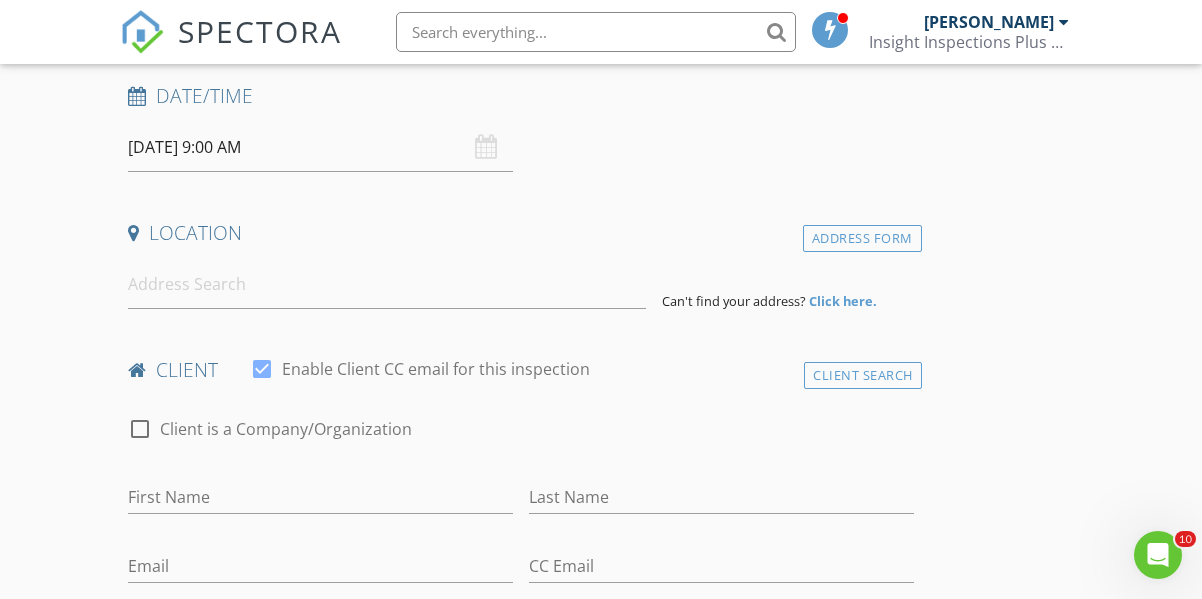 scroll, scrollTop: 360, scrollLeft: 0, axis: vertical 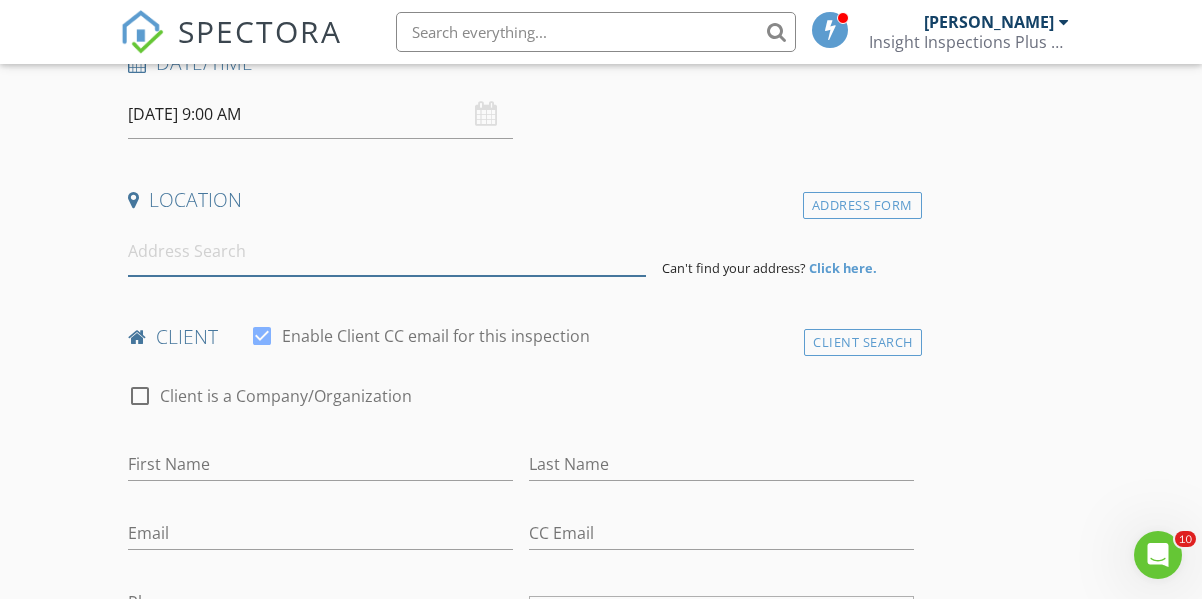 click at bounding box center (387, 251) 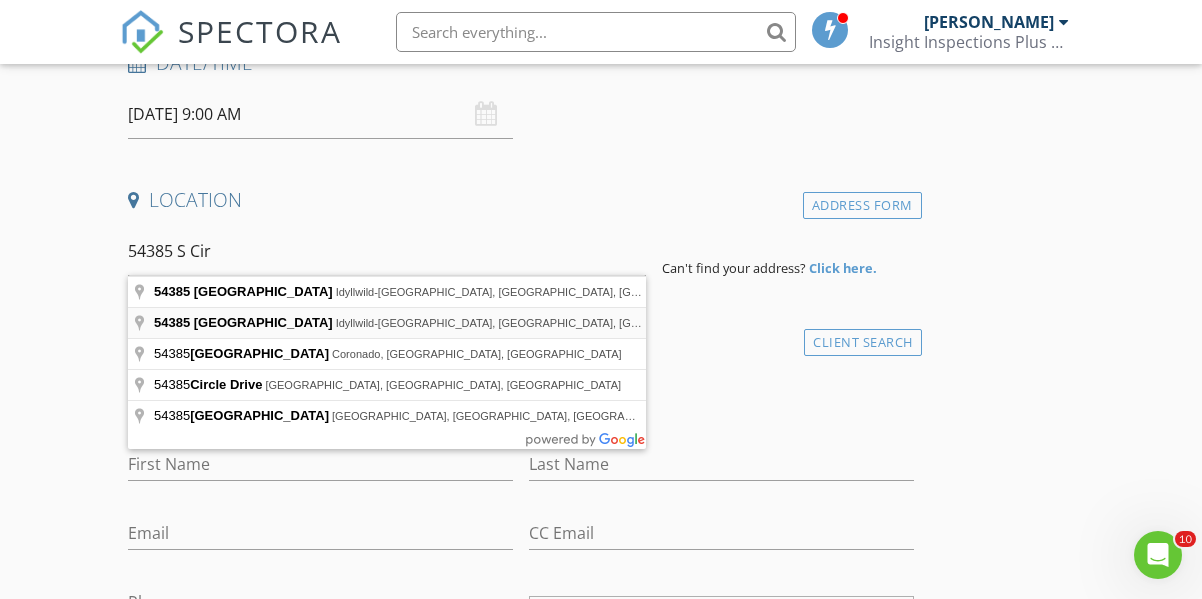 type on "54385 South Circle Drive, Idyllwild-Pine Cove, CA, USA" 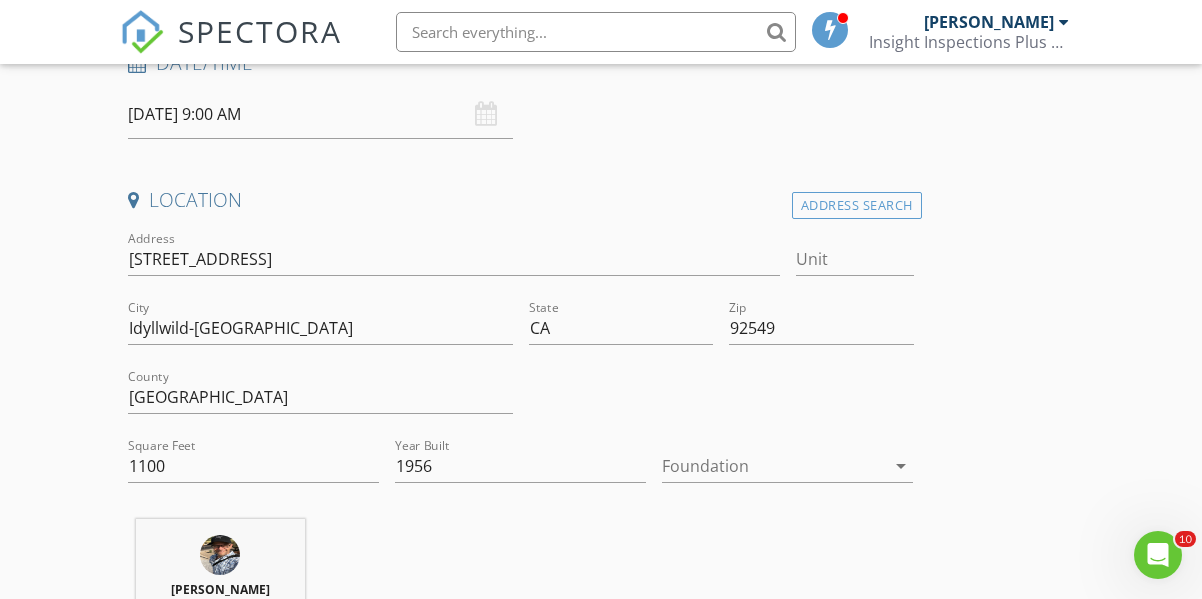 click on "New Inspection
Click here to use the New Order Form
INSPECTOR(S)
check_box   Alex Henry   PRIMARY   Alex Henry arrow_drop_down   check_box_outline_blank Alex Henry specifically requested
Date/Time
07/15/2025 9:00 AM
Location
Address Search       Address 54385 S Circle Dr   Unit   City Idyllwild-Pine Cove   State CA   Zip 92549   County Riverside     Square Feet 1100   Year Built 1956   Foundation arrow_drop_down     Alex Henry     4.6 miles     (8 minutes)
client
check_box Enable Client CC email for this inspection   Client Search     check_box_outline_blank Client is a Company/Organization     First Name   Last Name   Email   CC Email   Phone           Notes   Private Notes
ADD ADDITIONAL client
SERVICES
check_box_outline_blank   Infrared Thermography" at bounding box center (601, 1610) 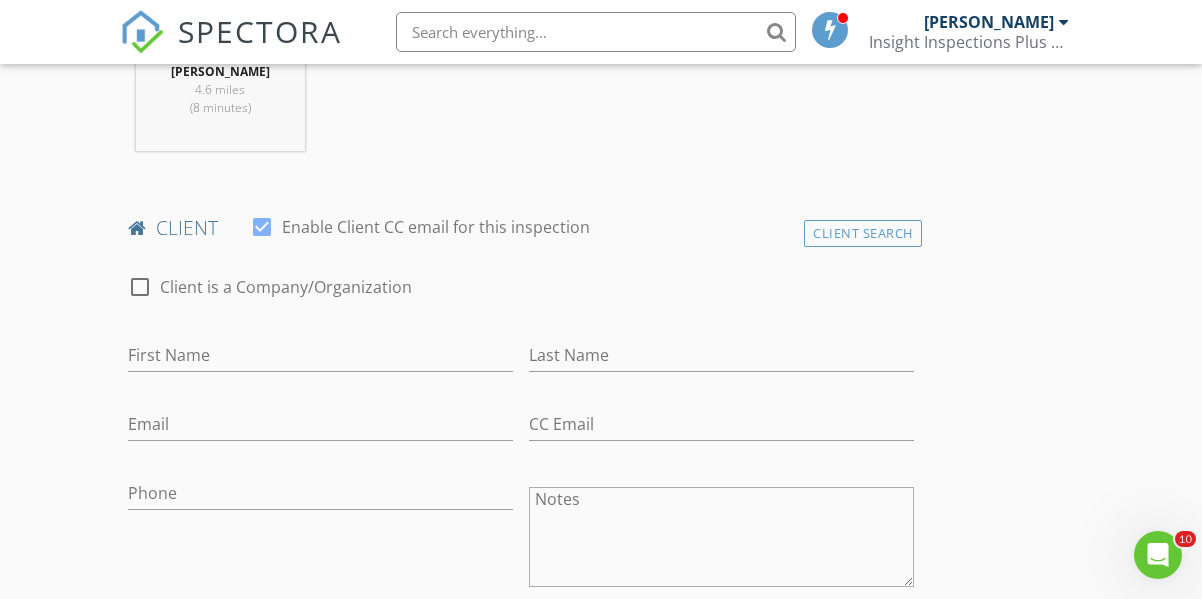 scroll, scrollTop: 880, scrollLeft: 0, axis: vertical 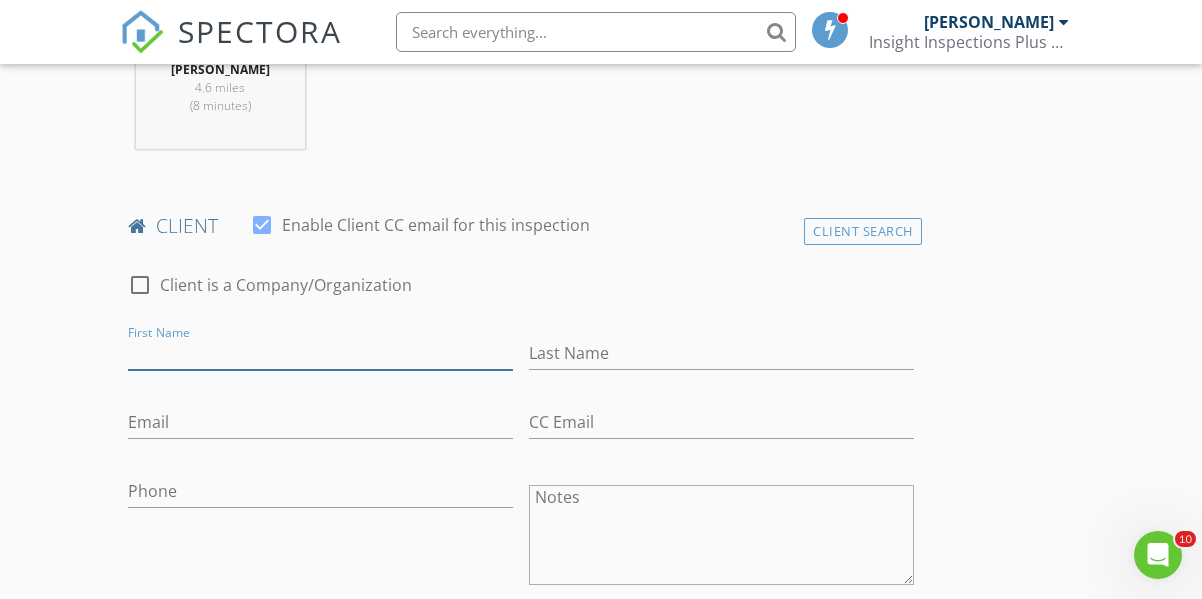 click on "First Name" at bounding box center [320, 353] 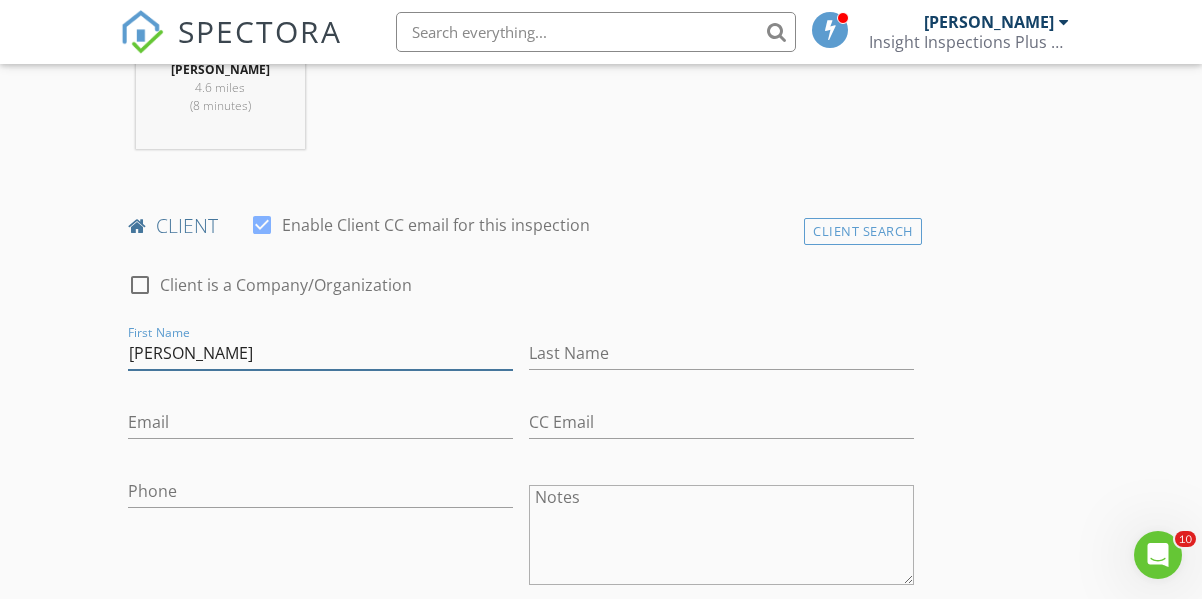 type on "[PERSON_NAME]" 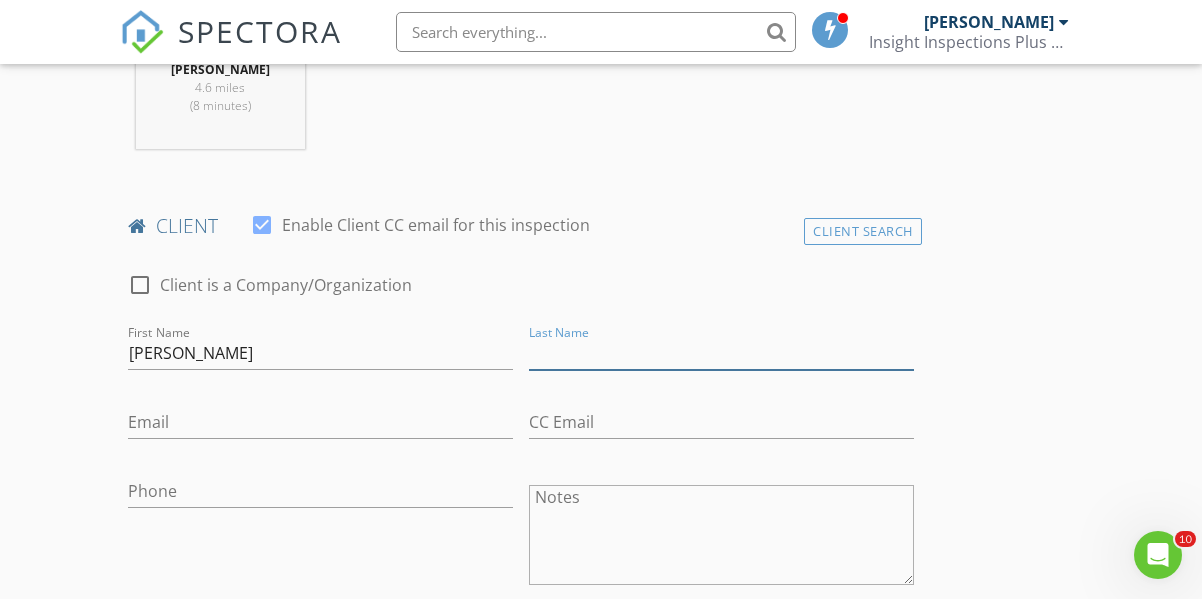 click on "Last Name" at bounding box center [721, 353] 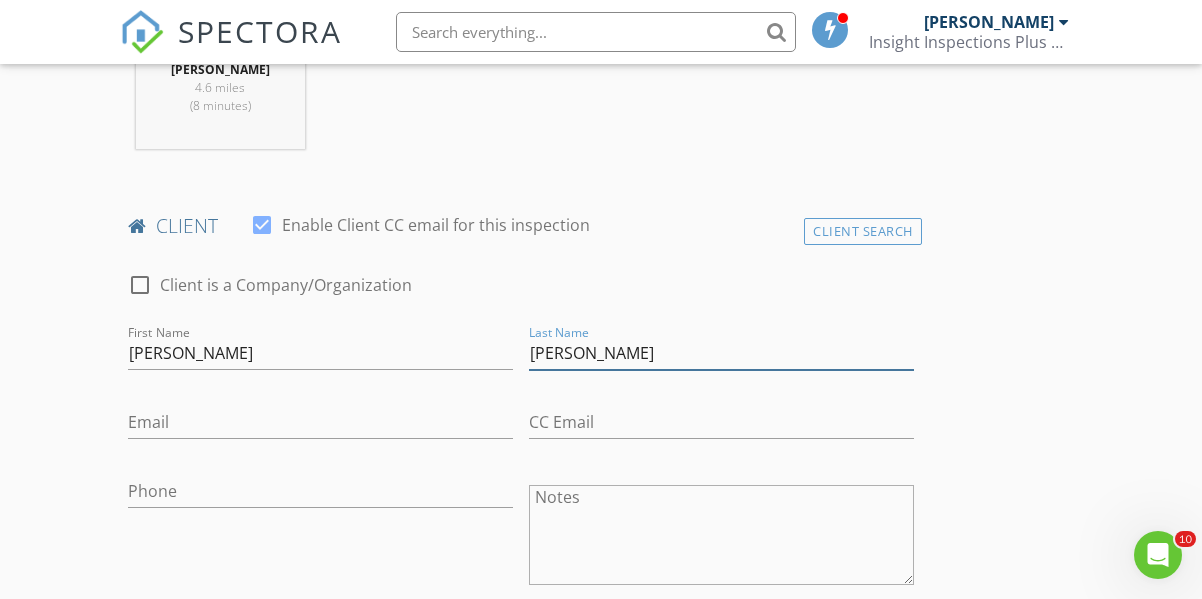 type on "[PERSON_NAME]" 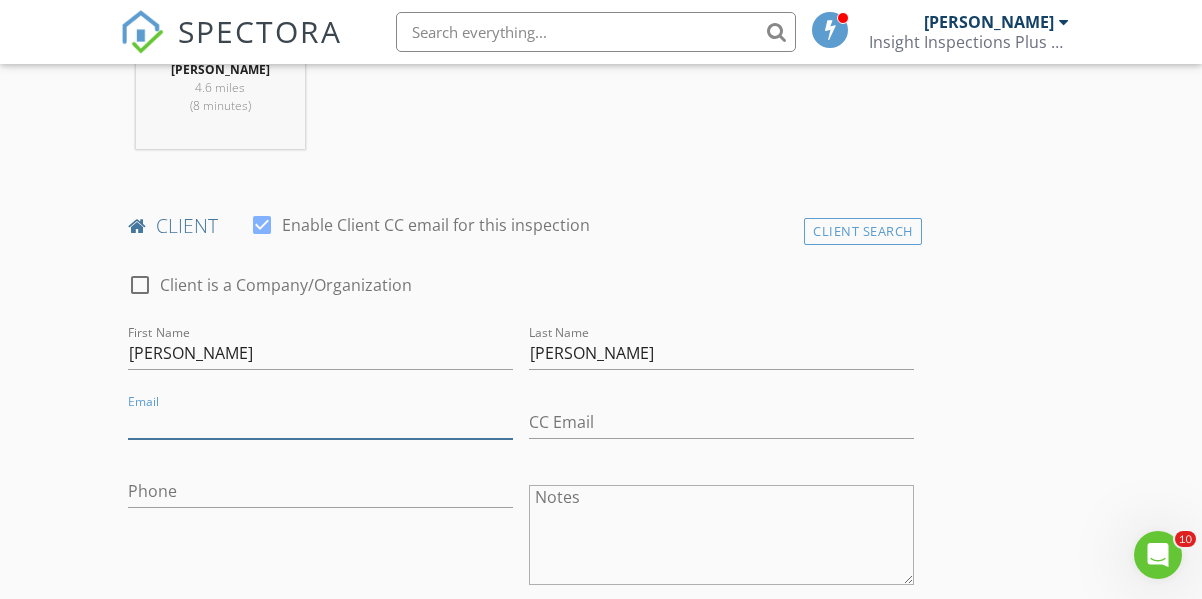 click on "Email" at bounding box center (320, 422) 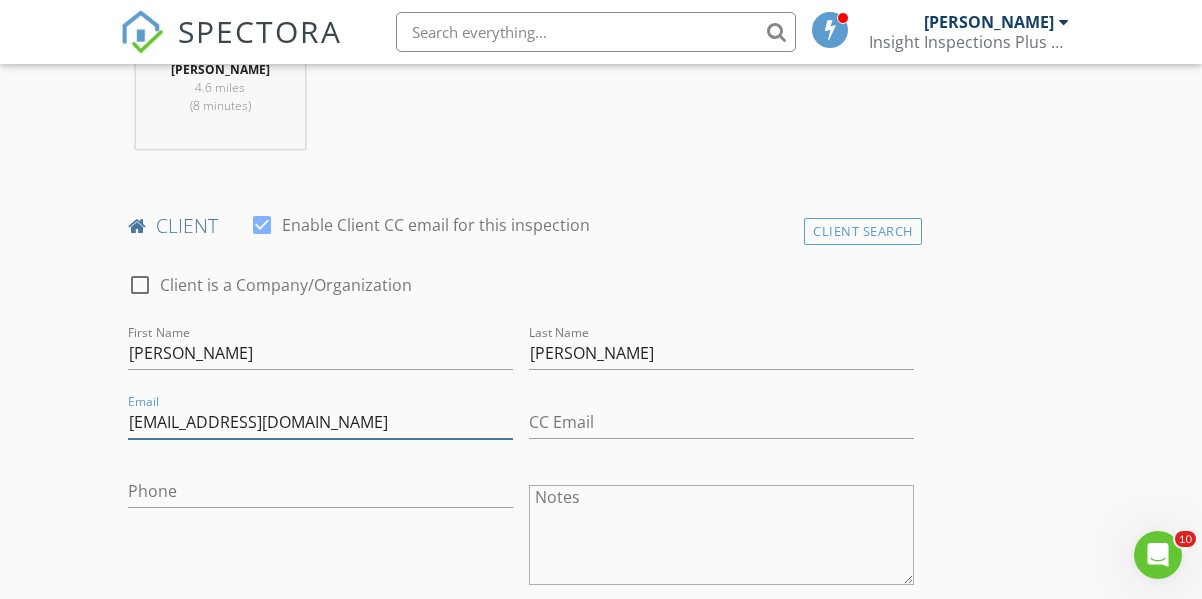type on "[EMAIL_ADDRESS][DOMAIN_NAME]" 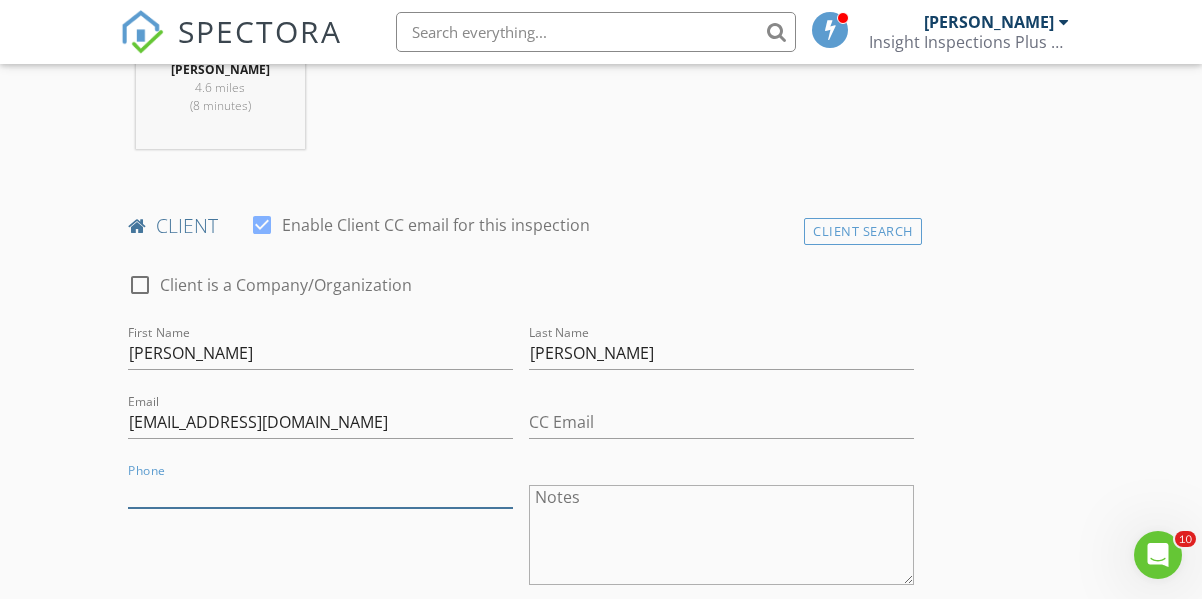 click on "Phone" at bounding box center [320, 491] 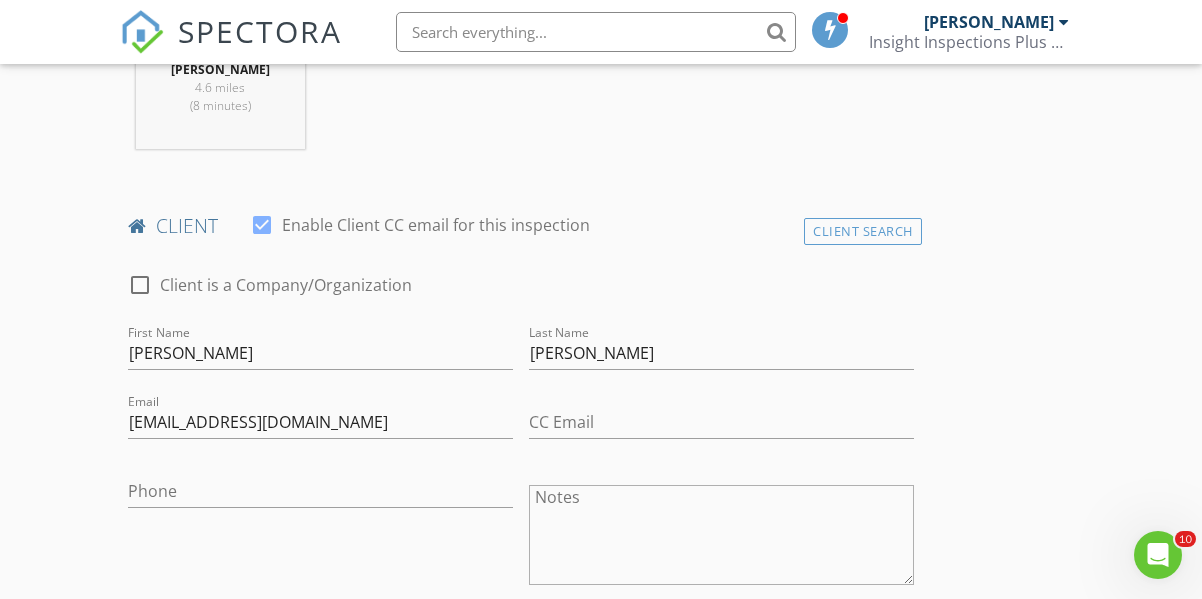 click on "New Inspection
Click here to use the New Order Form
INSPECTOR(S)
check_box   Alex Henry   PRIMARY   Alex Henry arrow_drop_down   check_box_outline_blank Alex Henry specifically requested
Date/Time
07/15/2025 9:00 AM
Location
Address Search       Address 54385 S Circle Dr   Unit   City Idyllwild-Pine Cove   State CA   Zip 92549   County Riverside     Square Feet 1100   Year Built 1956   Foundation arrow_drop_down     Alex Henry     4.6 miles     (8 minutes)
client
check_box Enable Client CC email for this inspection   Client Search     check_box_outline_blank Client is a Company/Organization     First Name Andrew   Last Name Shourds   Email andyshourds@gmail.com   CC Email   Phone           Notes   Private Notes
ADD ADDITIONAL client
SERVICES" at bounding box center [601, 1090] 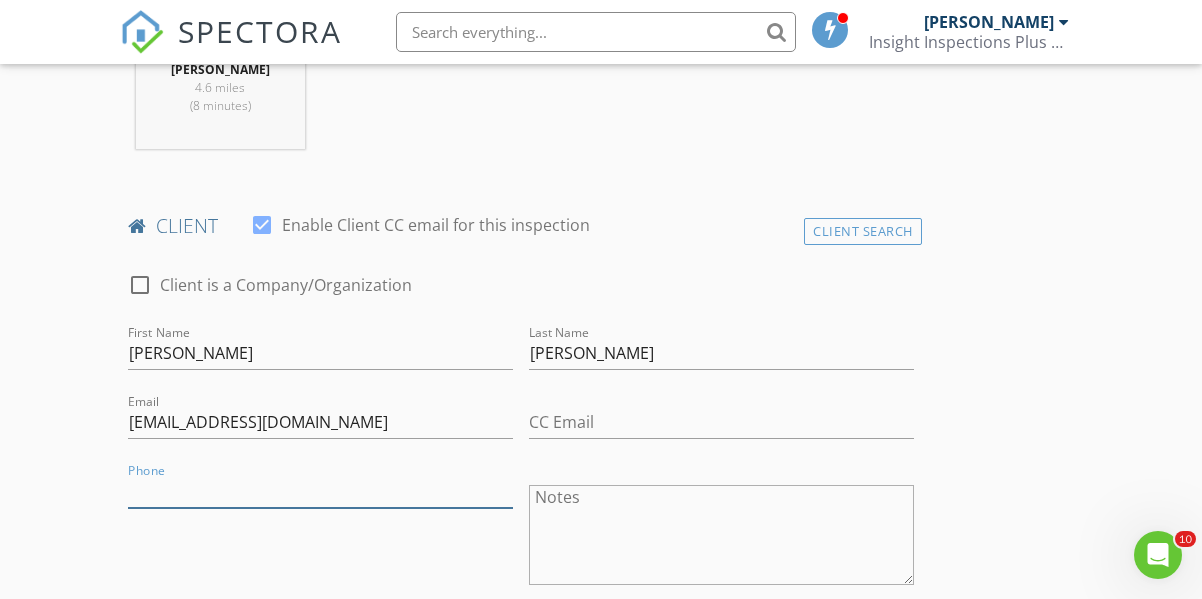 click on "Phone" at bounding box center (320, 491) 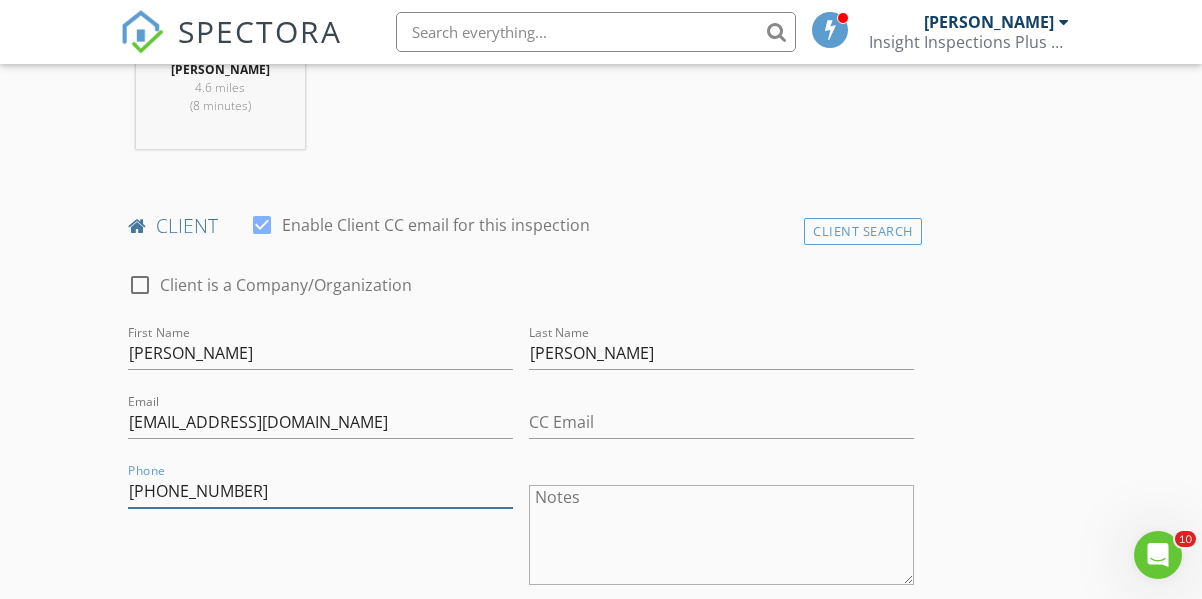type on "[PHONE_NUMBER]" 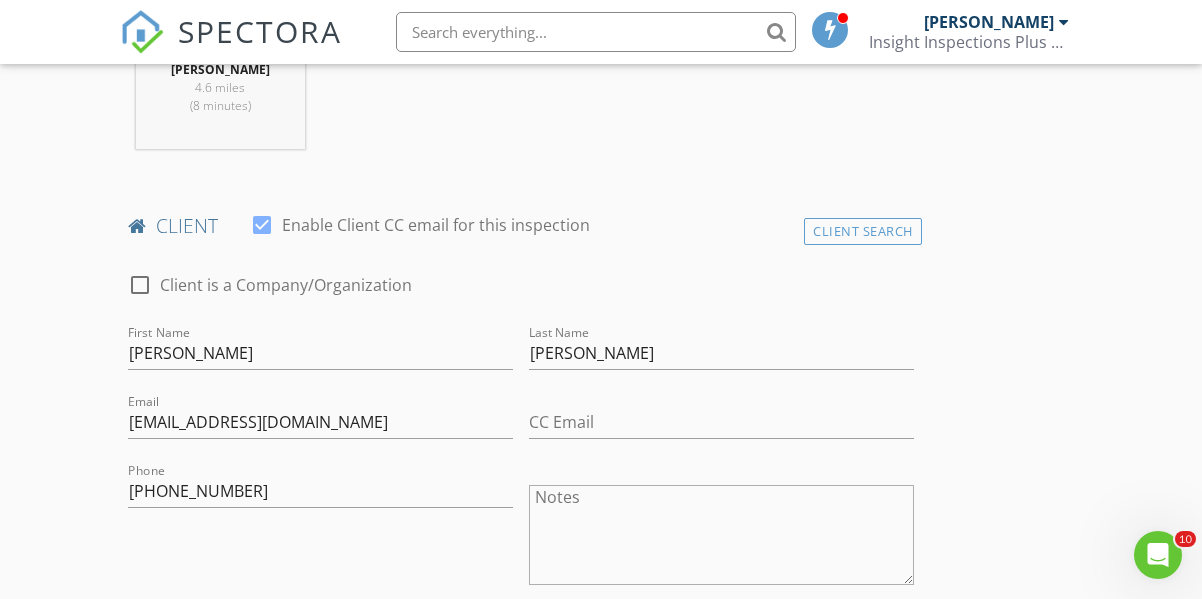 click on "New Inspection
Click here to use the New Order Form
INSPECTOR(S)
check_box   Alex Henry   PRIMARY   Alex Henry arrow_drop_down   check_box_outline_blank Alex Henry specifically requested
Date/Time
07/15/2025 9:00 AM
Location
Address Search       Address 54385 S Circle Dr   Unit   City Idyllwild-Pine Cove   State CA   Zip 92549   County Riverside     Square Feet 1100   Year Built 1956   Foundation arrow_drop_down     Alex Henry     4.6 miles     (8 minutes)
client
check_box Enable Client CC email for this inspection   Client Search     check_box_outline_blank Client is a Company/Organization     First Name Andrew   Last Name Shourds   Email andyshourds@gmail.com   CC Email   Phone 949-769-1044           Notes   Private Notes
ADD ADDITIONAL client
SERVICES" at bounding box center (601, 1090) 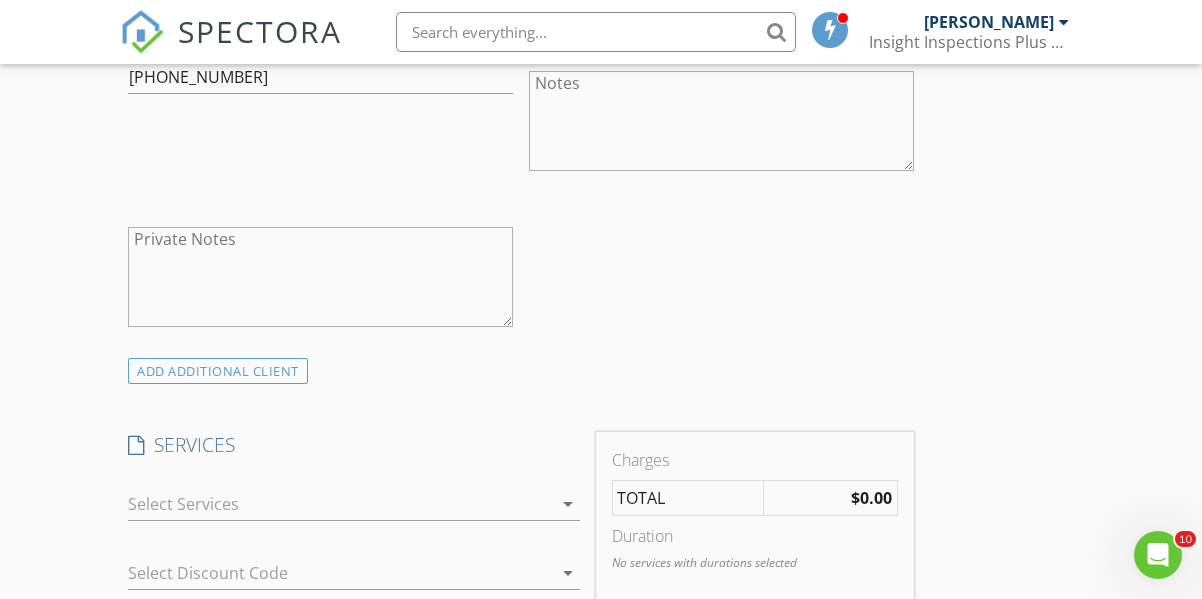 scroll, scrollTop: 1560, scrollLeft: 0, axis: vertical 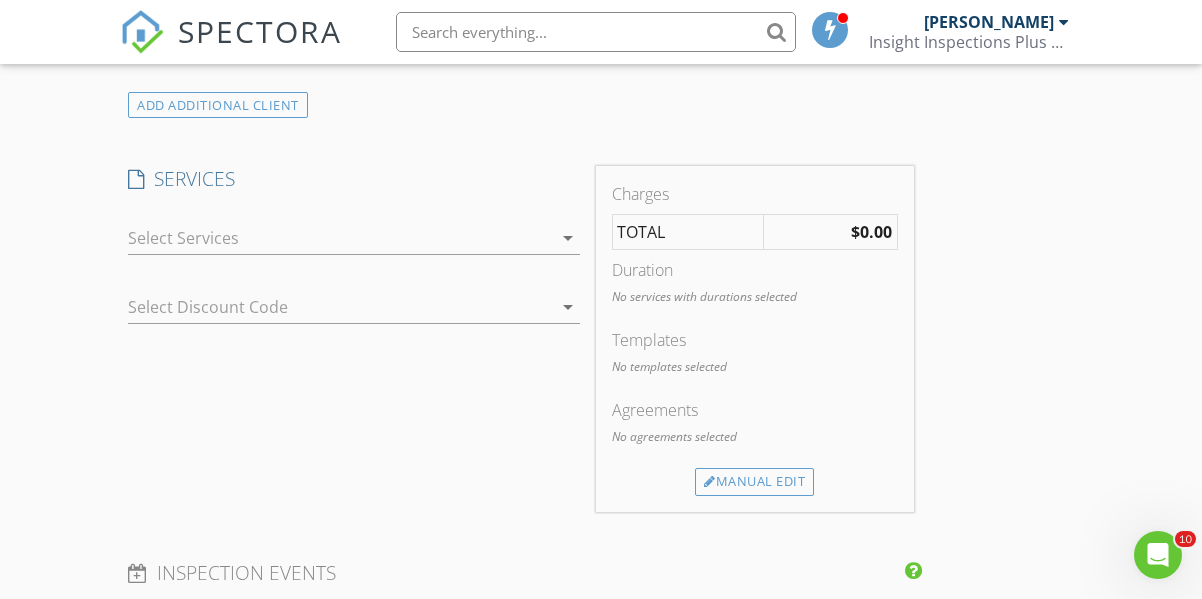 click at bounding box center [339, 238] 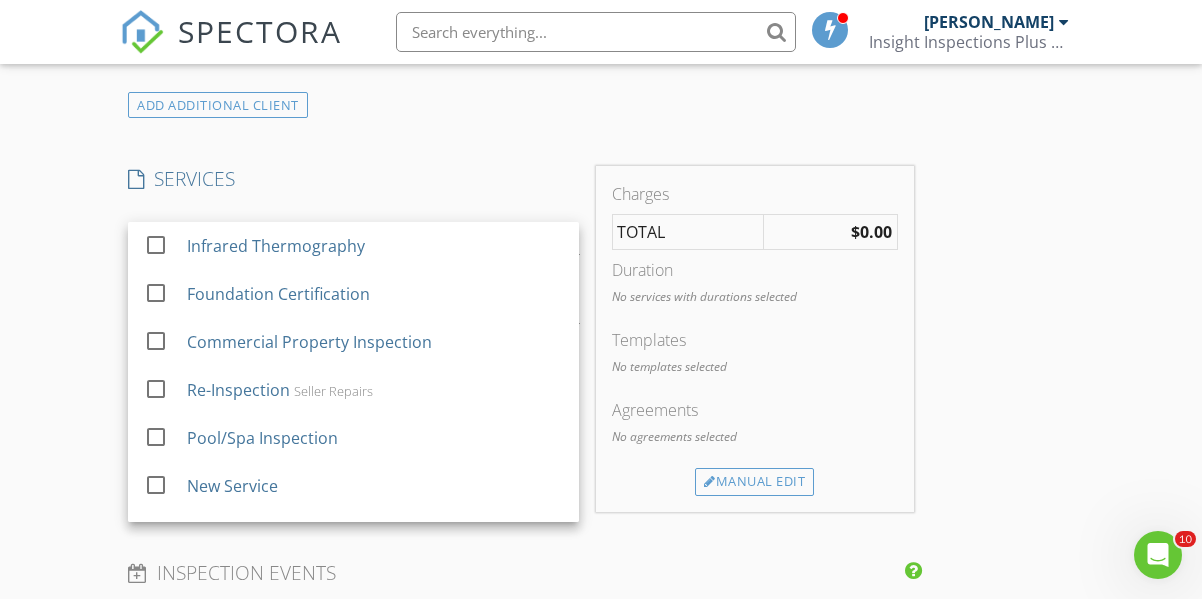 scroll, scrollTop: 84, scrollLeft: 0, axis: vertical 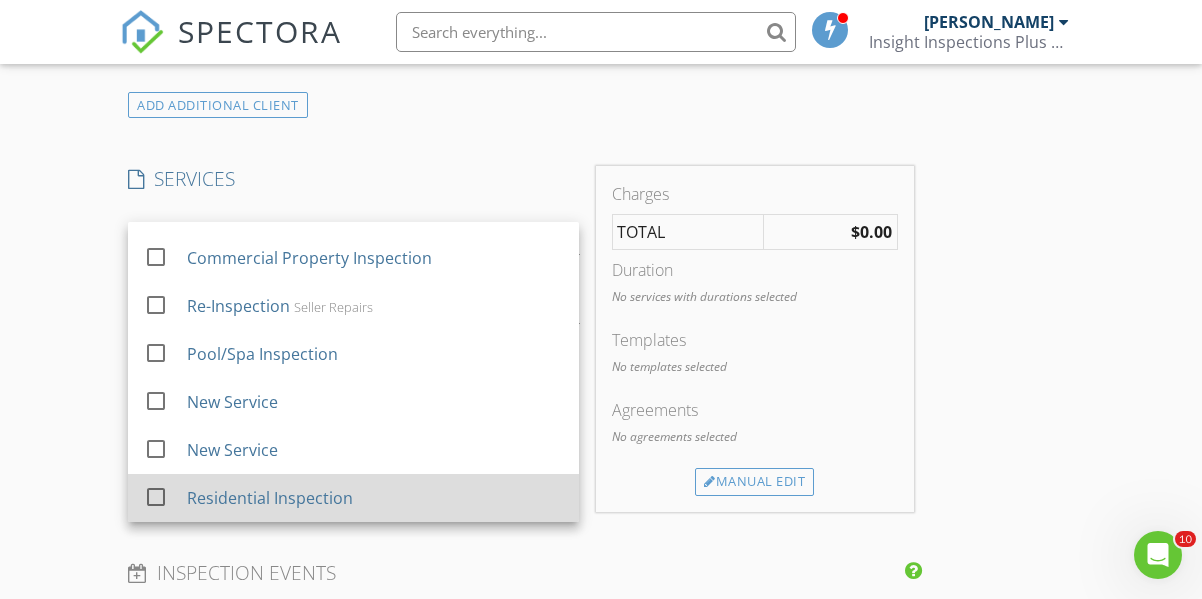 click on "Residential Inspection" at bounding box center (375, 498) 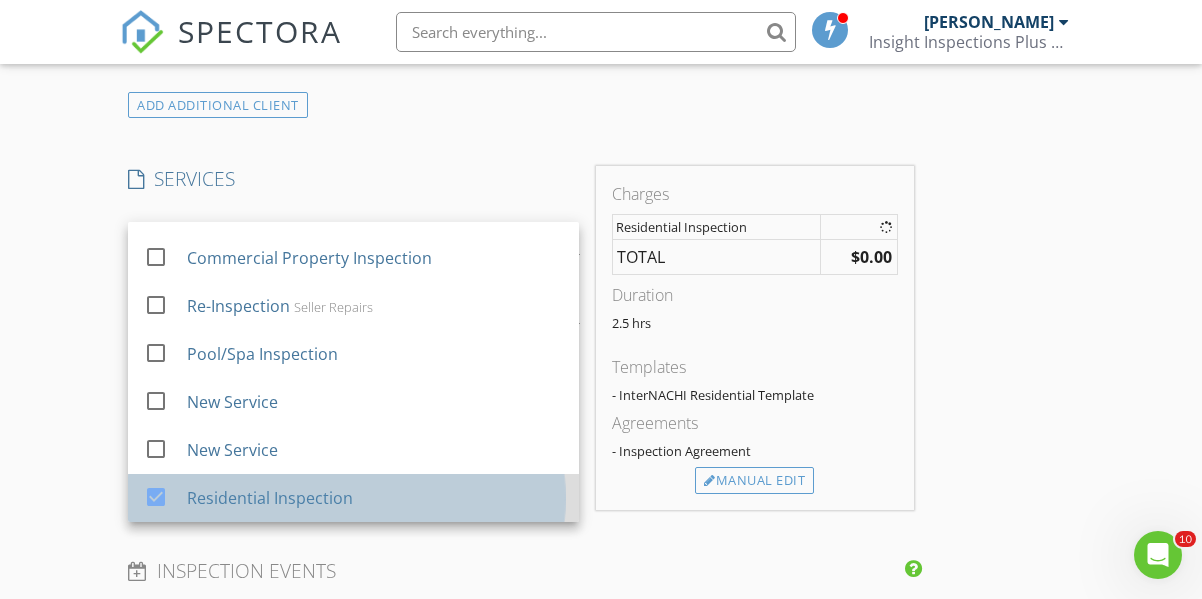 checkbox on "false" 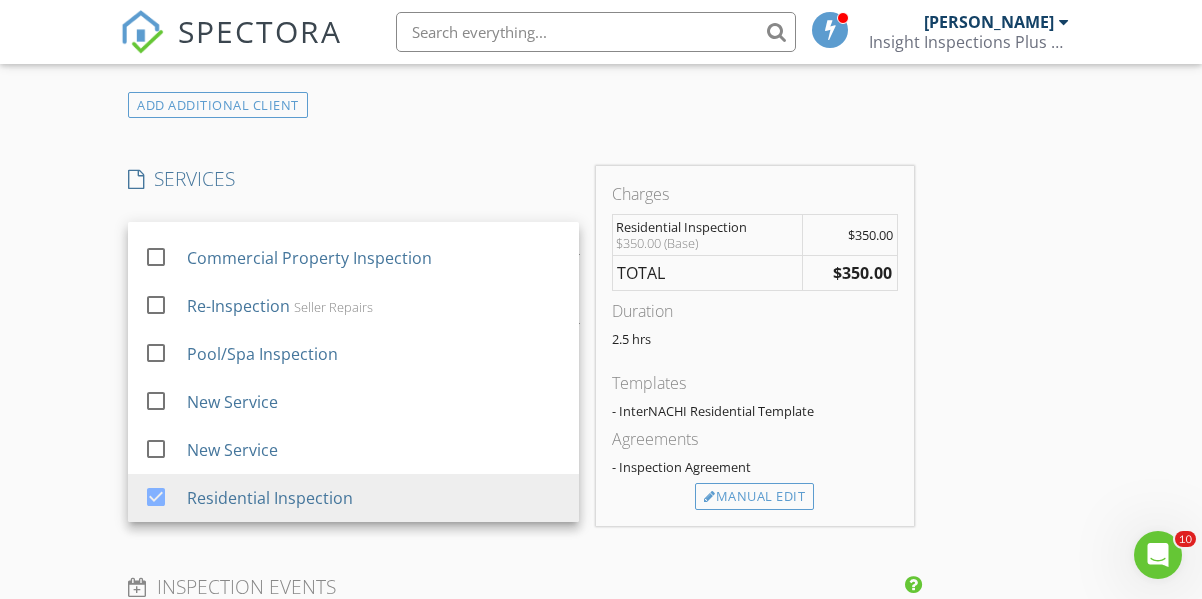 scroll, scrollTop: 0, scrollLeft: 0, axis: both 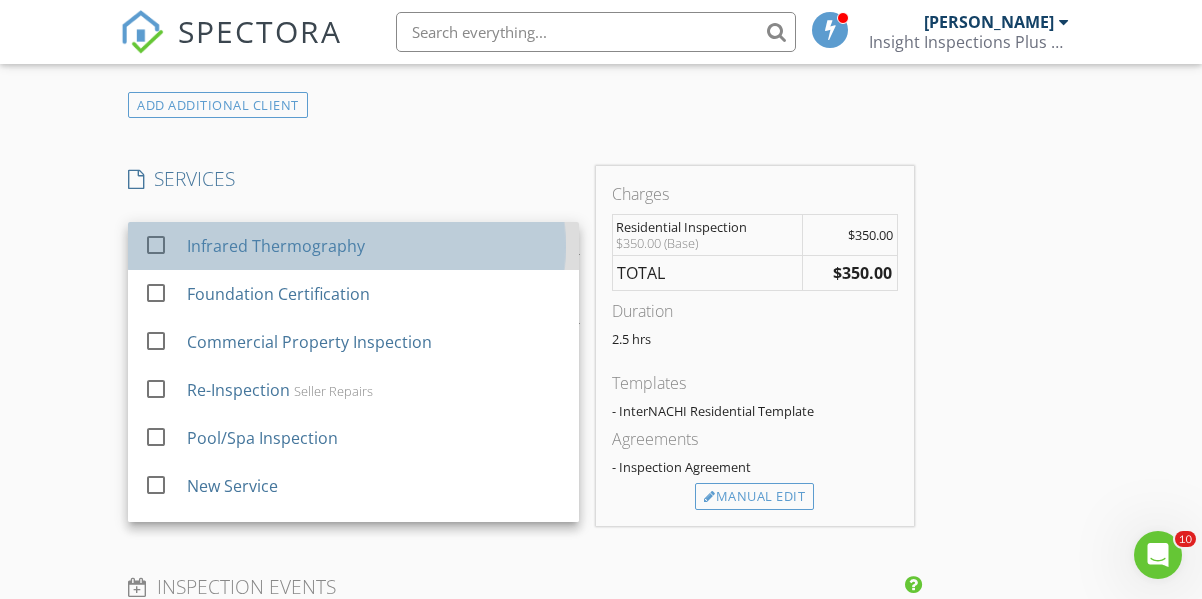 click on "Infrared Thermography" at bounding box center [276, 246] 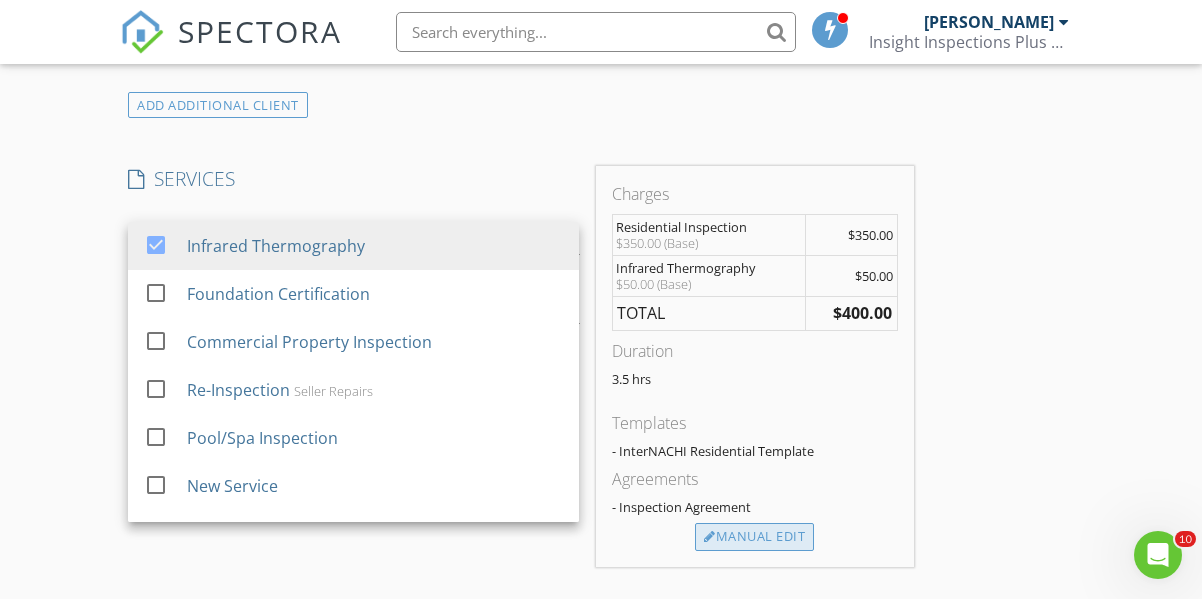 click on "Manual Edit" at bounding box center (754, 537) 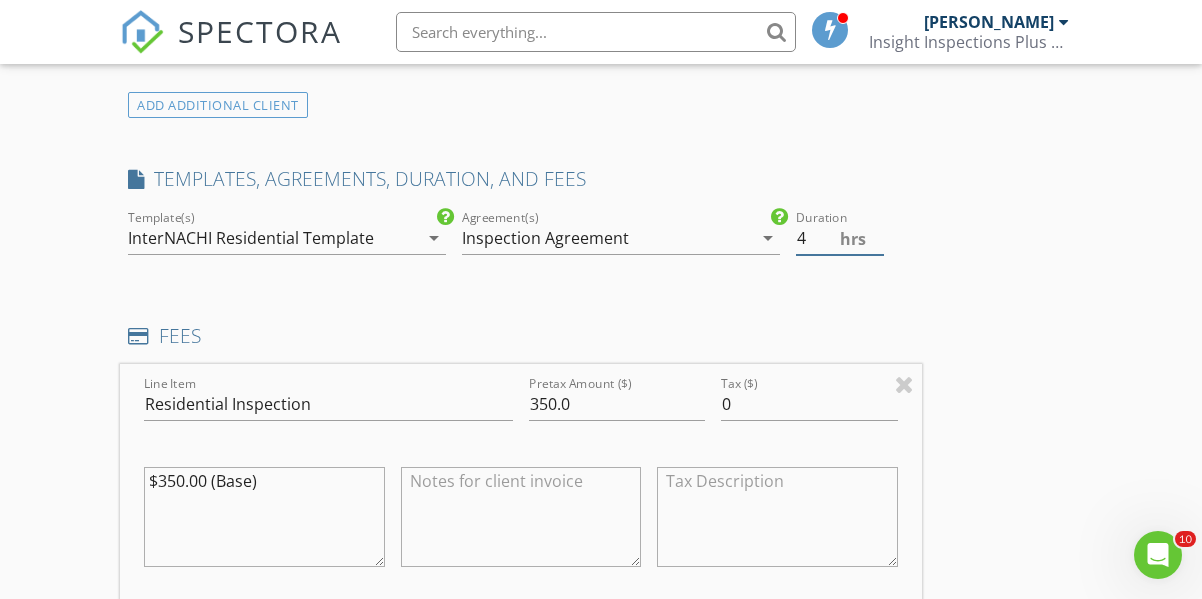 click on "4" at bounding box center (840, 238) 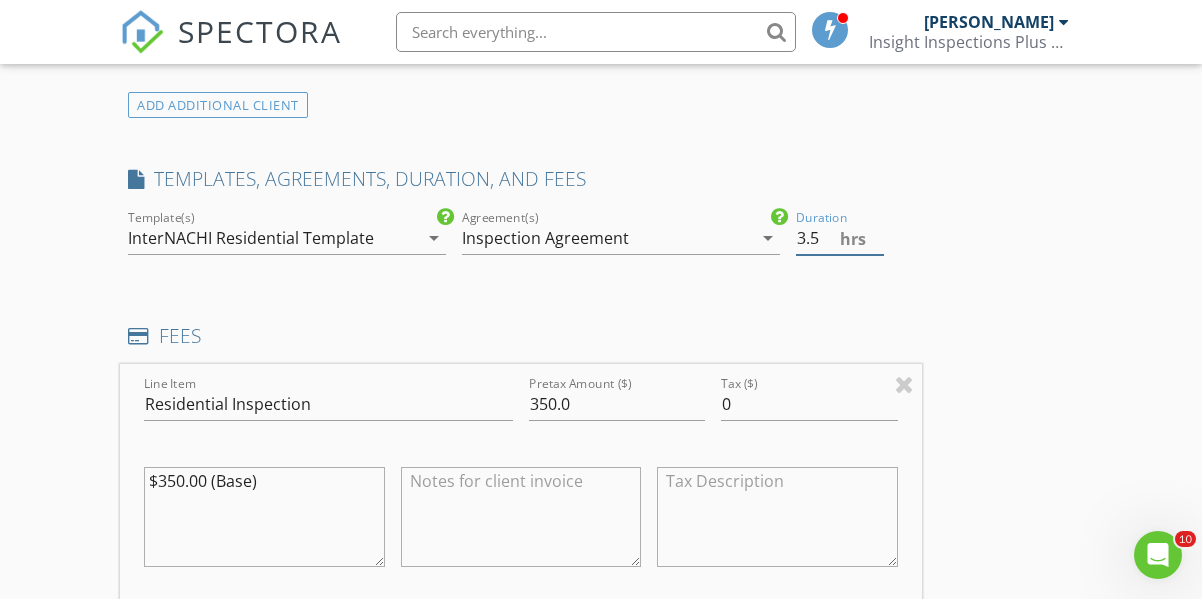 click on "3.5" at bounding box center (840, 238) 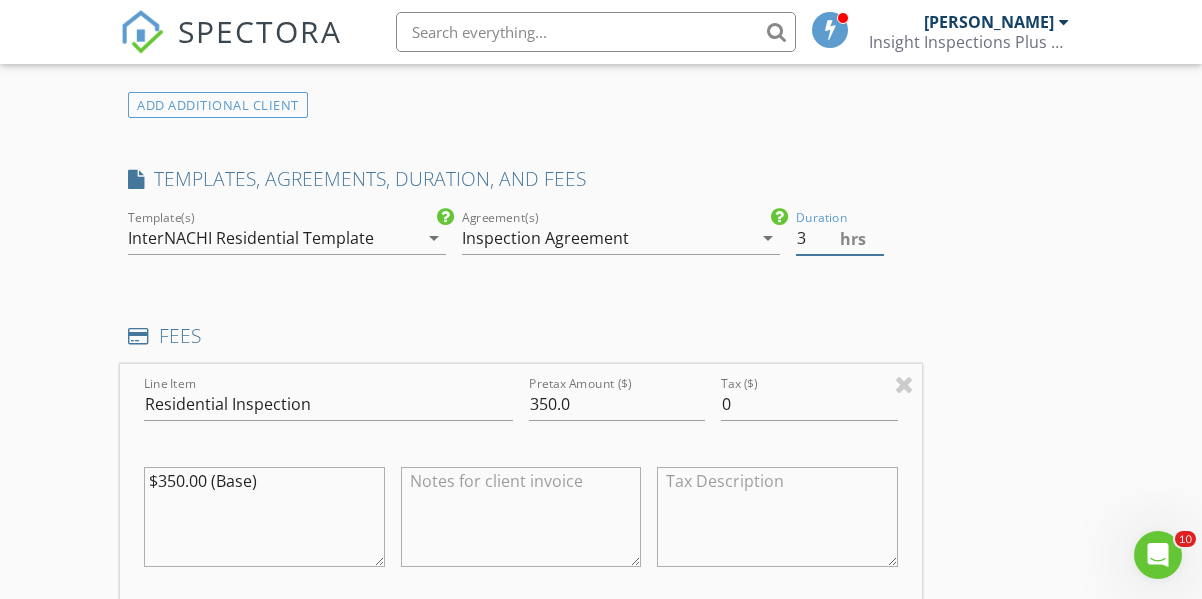type on "3" 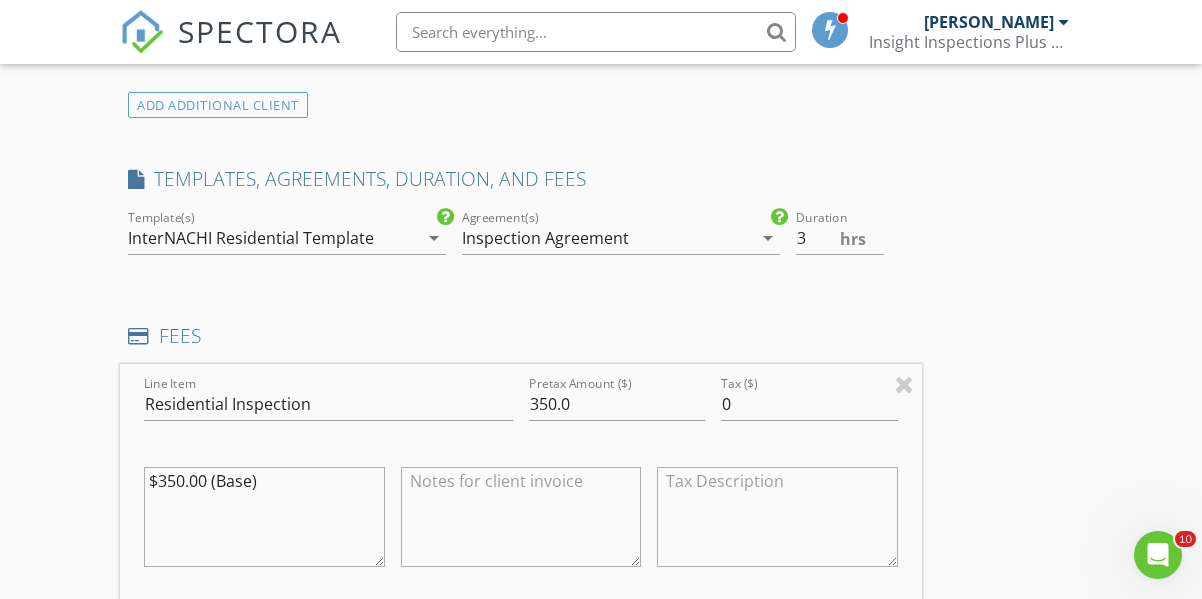 click on "INSPECTOR(S)
check_box   Alex Henry   PRIMARY   Alex Henry arrow_drop_down   check_box_outline_blank Alex Henry specifically requested
Date/Time
07/15/2025 9:00 AM
Location
Address Search       Address 54385 S Circle Dr   Unit   City Idyllwild-Pine Cove   State CA   Zip 92549   County Riverside     Square Feet 1100   Year Built 1956   Foundation arrow_drop_down     Alex Henry     4.6 miles     (8 minutes)
client
check_box Enable Client CC email for this inspection   Client Search     check_box_outline_blank Client is a Company/Organization     First Name Andrew   Last Name Shourds   Email andyshourds@gmail.com   CC Email   Phone 949-769-1044           Notes   Private Notes
ADD ADDITIONAL client
SERVICES
check_box   Infrared Thermography   check_box_outline_blank" at bounding box center (601, 690) 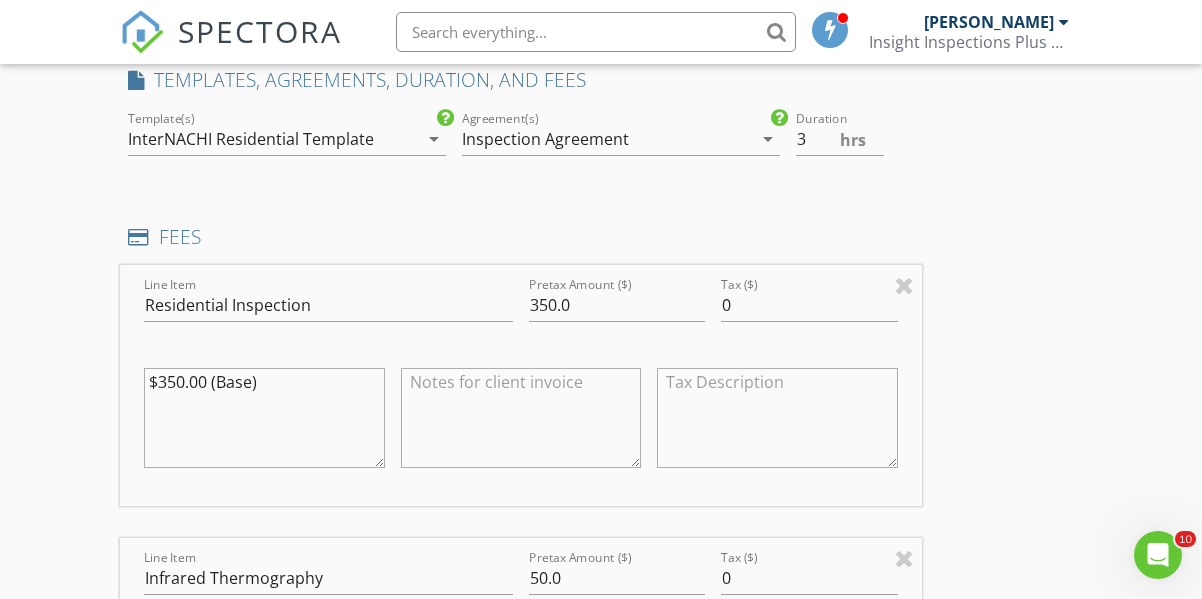 scroll, scrollTop: 1680, scrollLeft: 0, axis: vertical 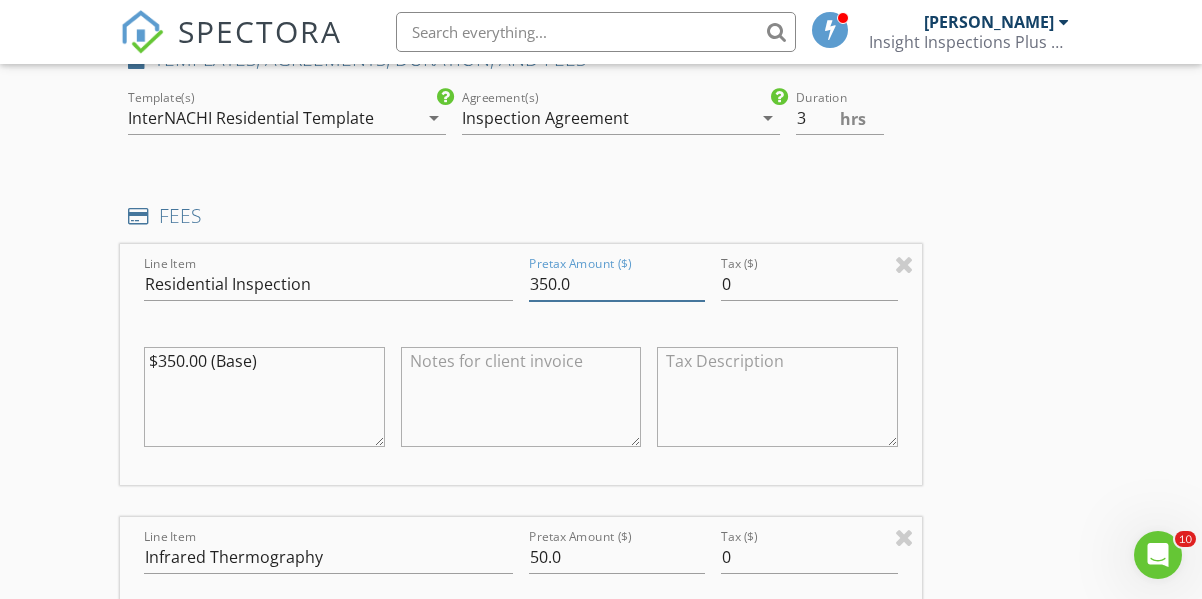 click on "350.0" at bounding box center (617, 284) 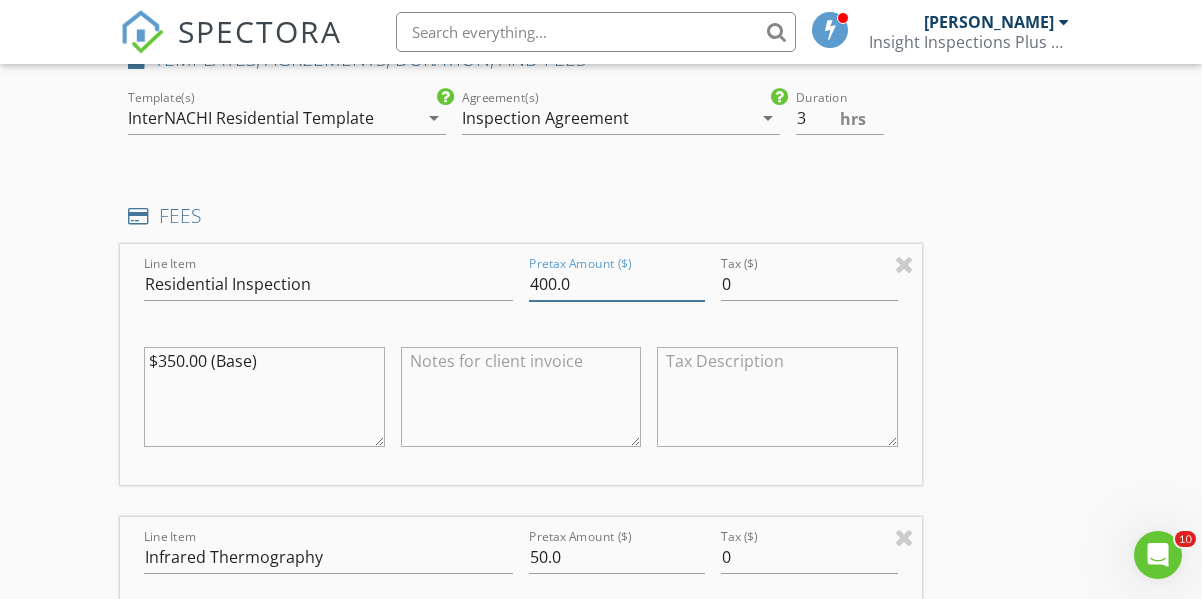 type on "400.0" 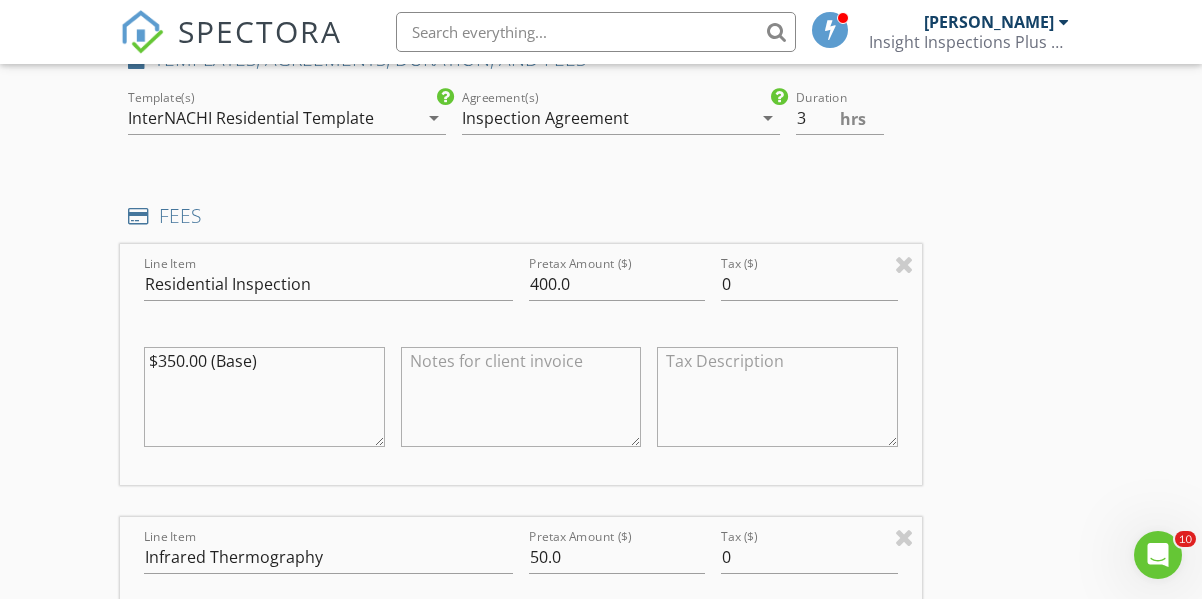 click on "INSPECTOR(S)
check_box   Alex Henry   PRIMARY   Alex Henry arrow_drop_down   check_box_outline_blank Alex Henry specifically requested
Date/Time
07/15/2025 9:00 AM
Location
Address Search       Address 54385 S Circle Dr   Unit   City Idyllwild-Pine Cove   State CA   Zip 92549   County Riverside     Square Feet 1100   Year Built 1956   Foundation arrow_drop_down     Alex Henry     4.6 miles     (8 minutes)
client
check_box Enable Client CC email for this inspection   Client Search     check_box_outline_blank Client is a Company/Organization     First Name Andrew   Last Name Shourds   Email andyshourds@gmail.com   CC Email   Phone 949-769-1044           Notes   Private Notes
ADD ADDITIONAL client
SERVICES
check_box   Infrared Thermography   check_box_outline_blank" at bounding box center (601, 570) 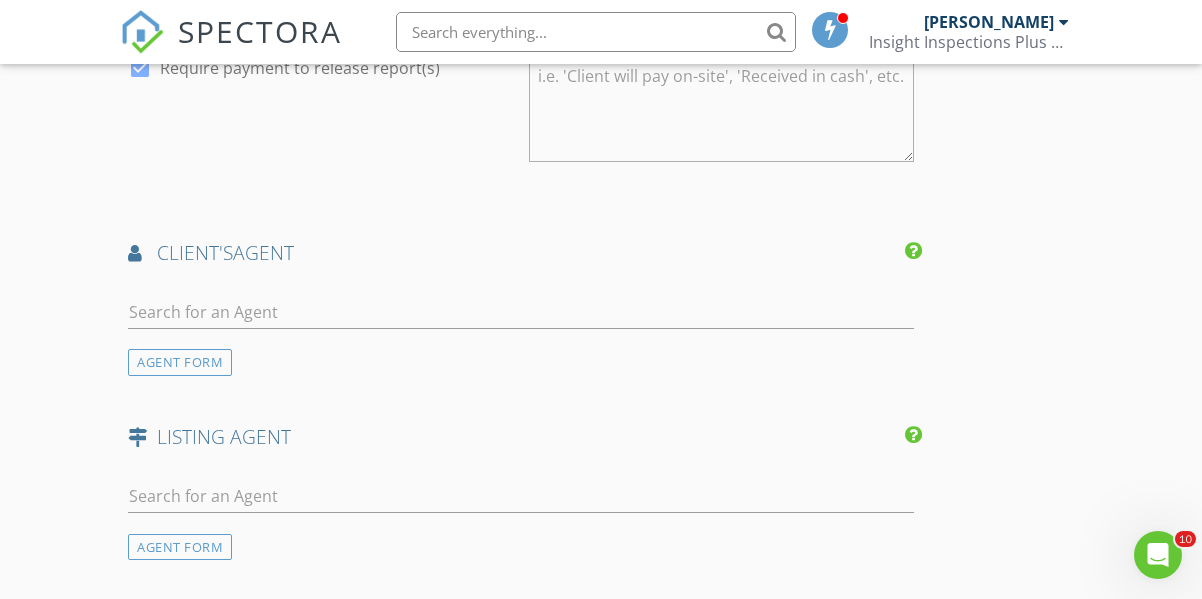 scroll, scrollTop: 2840, scrollLeft: 0, axis: vertical 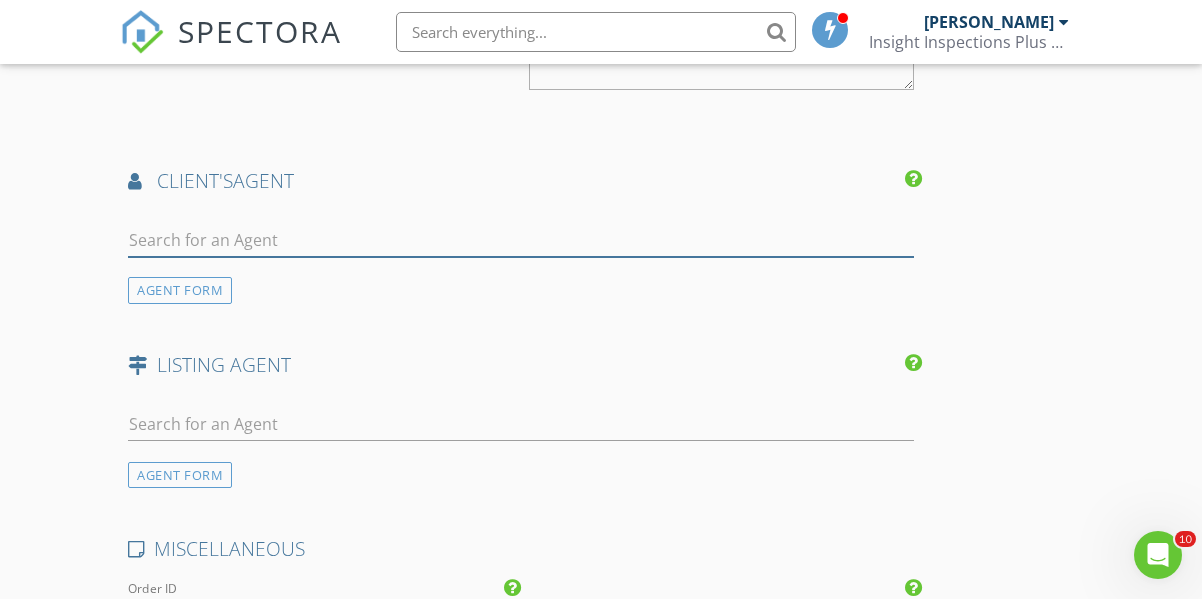 click at bounding box center [520, 240] 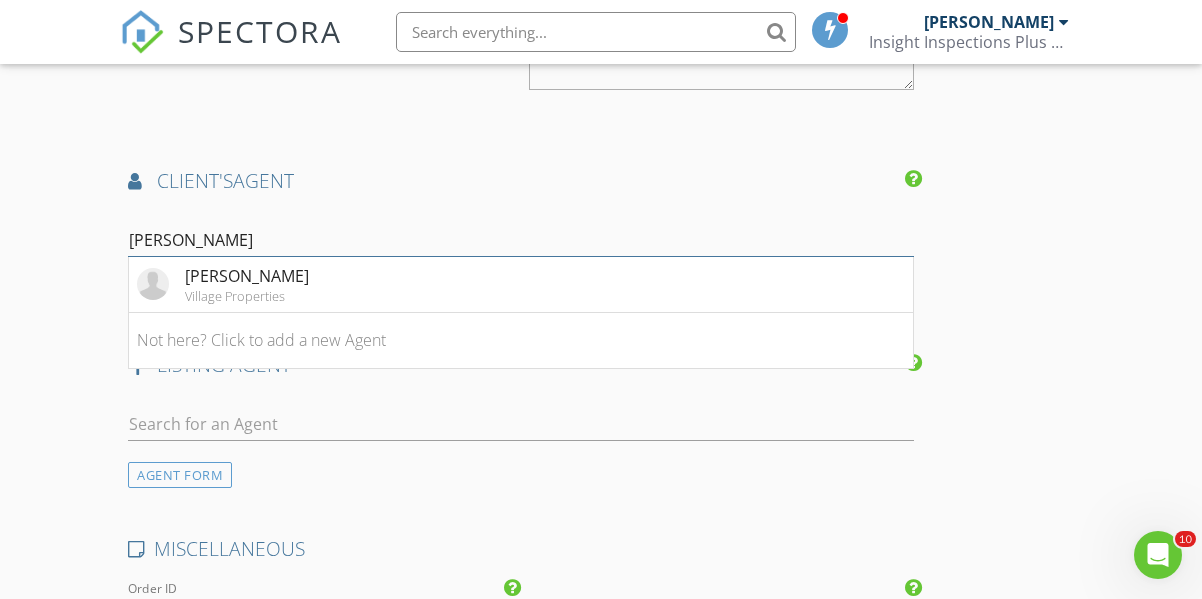 type on "[PERSON_NAME]" 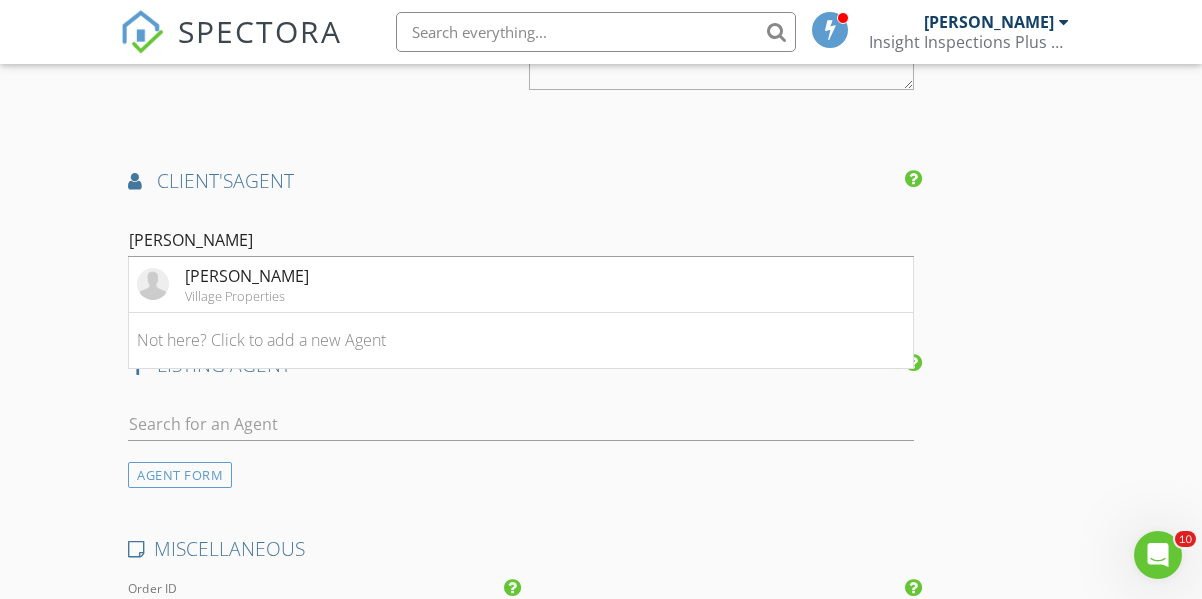 click on "New Inspection
Click here to use the New Order Form
INSPECTOR(S)
check_box   Alex Henry   PRIMARY   Alex Henry arrow_drop_down   check_box_outline_blank Alex Henry specifically requested
Date/Time
07/15/2025 9:00 AM
Location
Address Search       Address 54385 S Circle Dr   Unit   City Idyllwild-Pine Cove   State CA   Zip 92549   County Riverside     Square Feet 1100   Year Built 1956   Foundation arrow_drop_down     Alex Henry     4.6 miles     (8 minutes)
client
check_box Enable Client CC email for this inspection   Client Search     check_box_outline_blank Client is a Company/Organization     First Name Andrew   Last Name Shourds   Email andyshourds@gmail.com   CC Email   Phone 949-769-1044           Notes   Private Notes
ADD ADDITIONAL client
SERVICES" at bounding box center [601, -624] 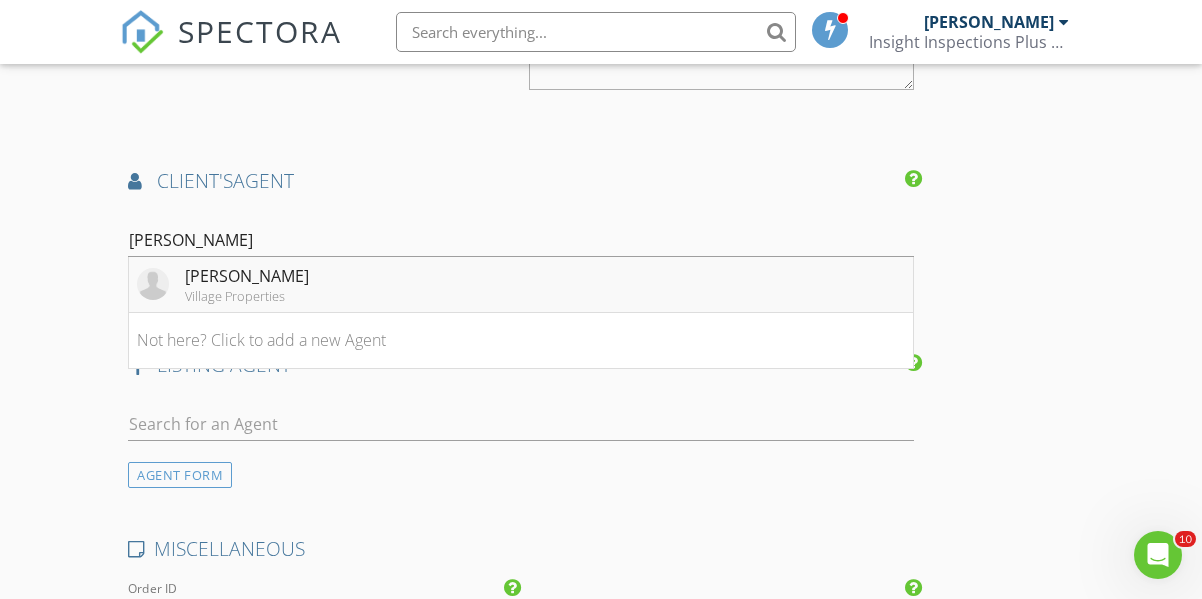 click on "Village Properties" at bounding box center (247, 296) 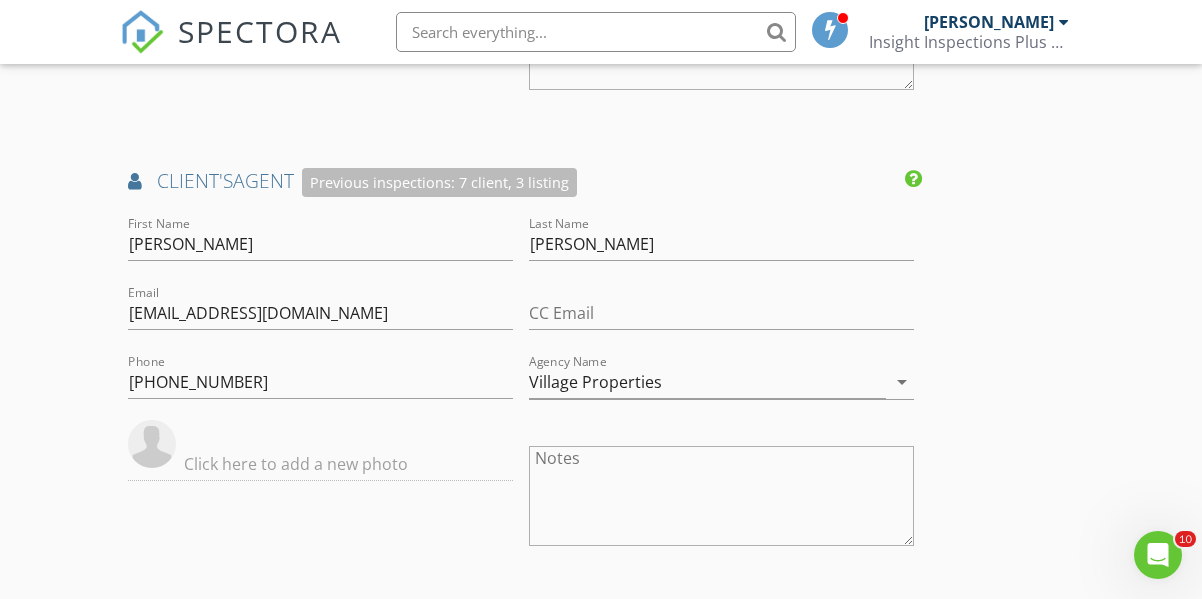 click on "New Inspection
Click here to use the New Order Form
INSPECTOR(S)
check_box   Alex Henry   PRIMARY   Alex Henry arrow_drop_down   check_box_outline_blank Alex Henry specifically requested
Date/Time
07/15/2025 9:00 AM
Location
Address Search       Address 54385 S Circle Dr   Unit   City Idyllwild-Pine Cove   State CA   Zip 92549   County Riverside     Square Feet 1100   Year Built 1956   Foundation arrow_drop_down     Alex Henry     4.6 miles     (8 minutes)
client
check_box Enable Client CC email for this inspection   Client Search     check_box_outline_blank Client is a Company/Organization     First Name Andrew   Last Name Shourds   Email andyshourds@gmail.com   CC Email   Phone 949-769-1044           Notes   Private Notes
ADD ADDITIONAL client
SERVICES" at bounding box center [601, -397] 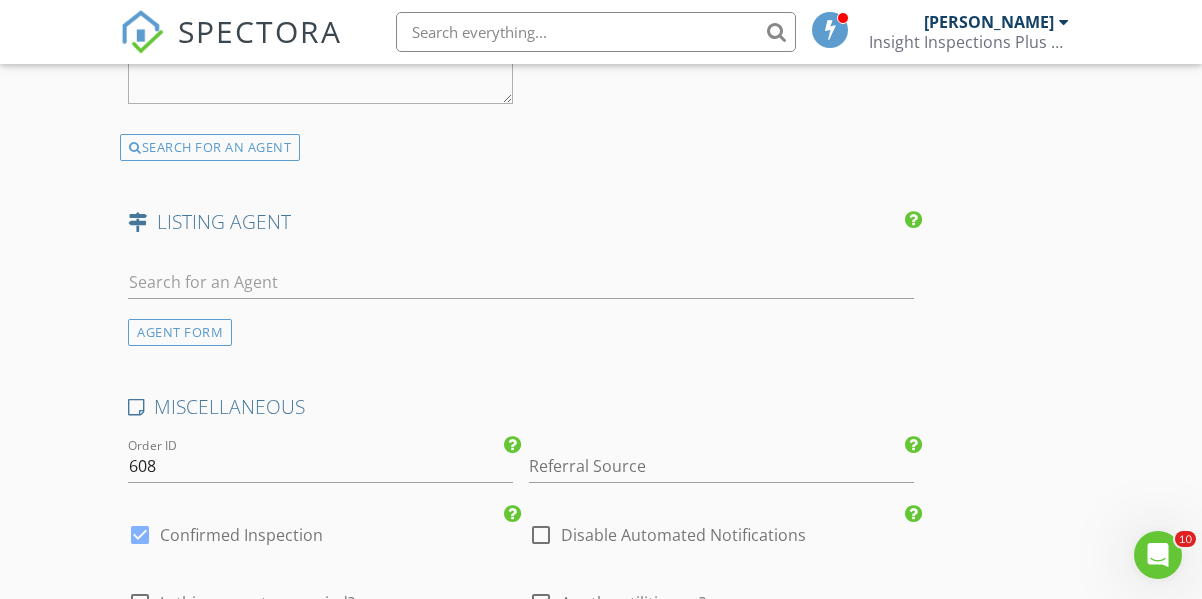 scroll, scrollTop: 3440, scrollLeft: 0, axis: vertical 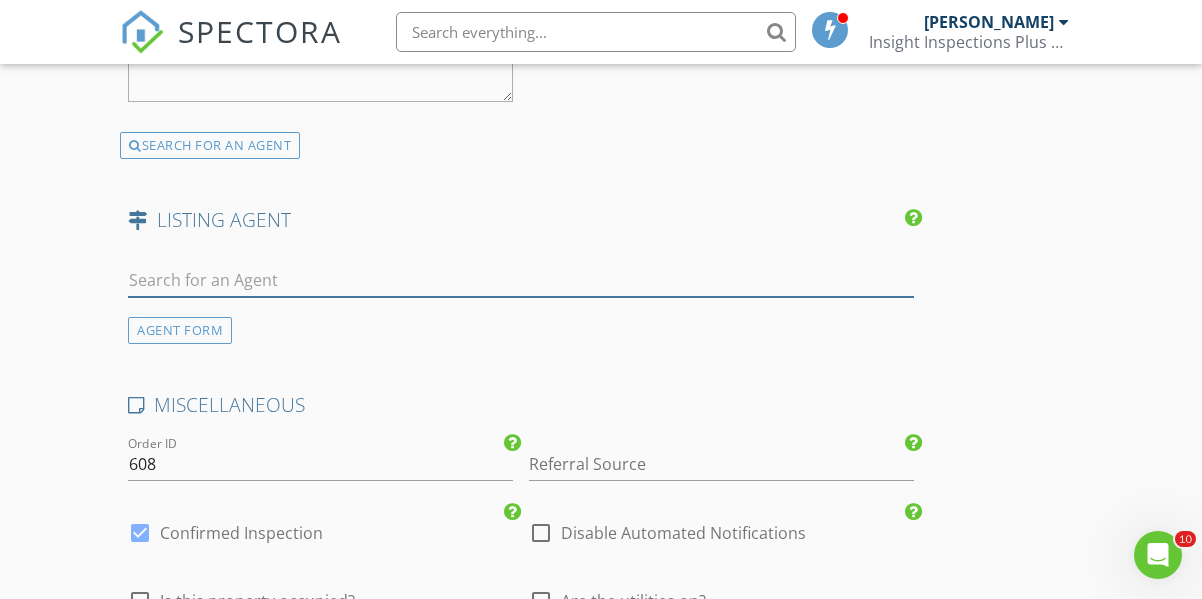 click at bounding box center [520, 280] 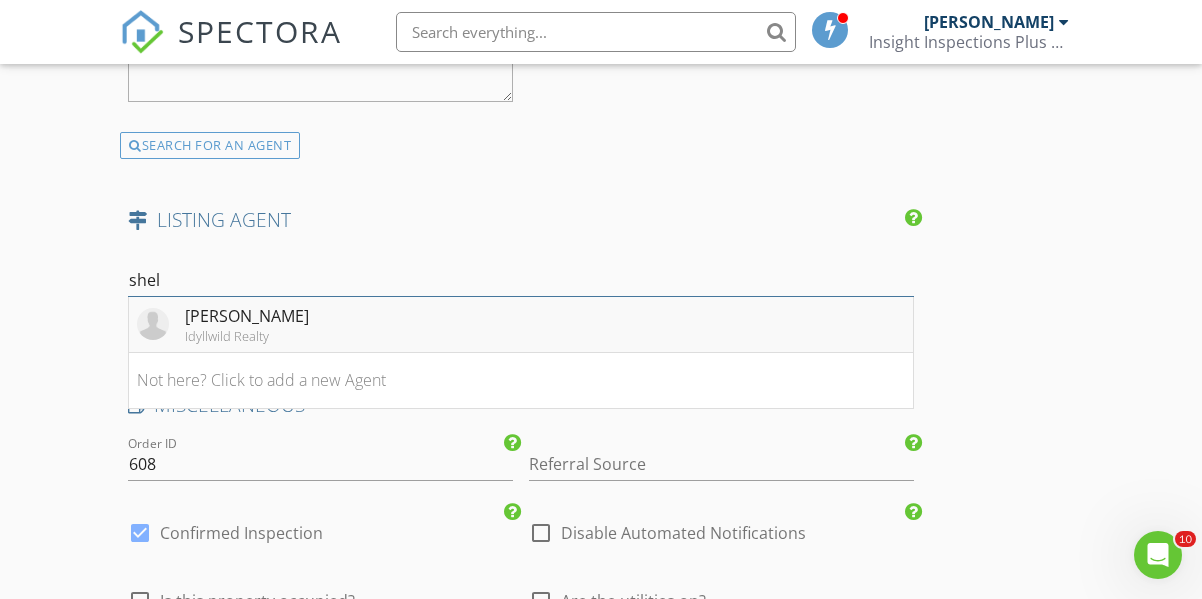 type on "shel" 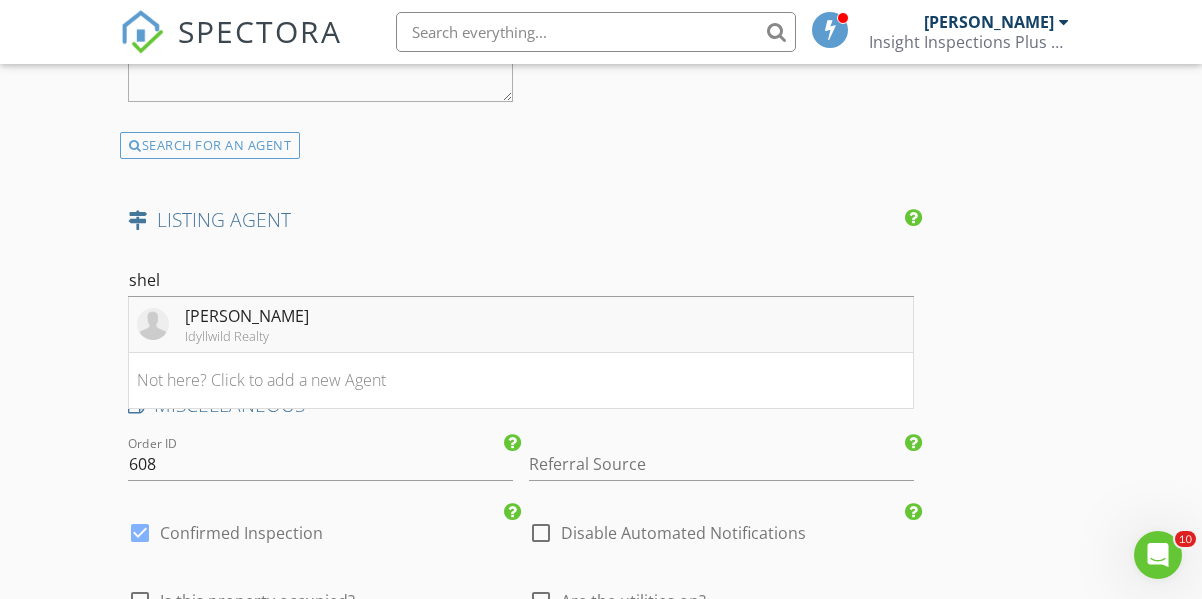 click on "Idyllwild Realty" at bounding box center [247, 336] 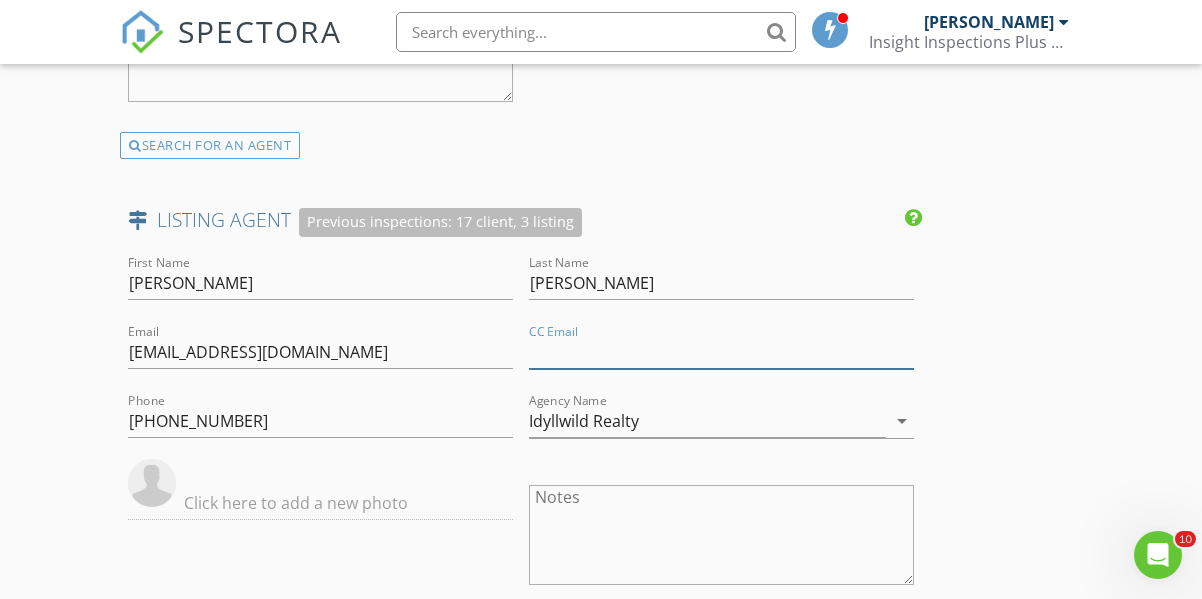 drag, startPoint x: 548, startPoint y: 357, endPoint x: 540, endPoint y: 342, distance: 17 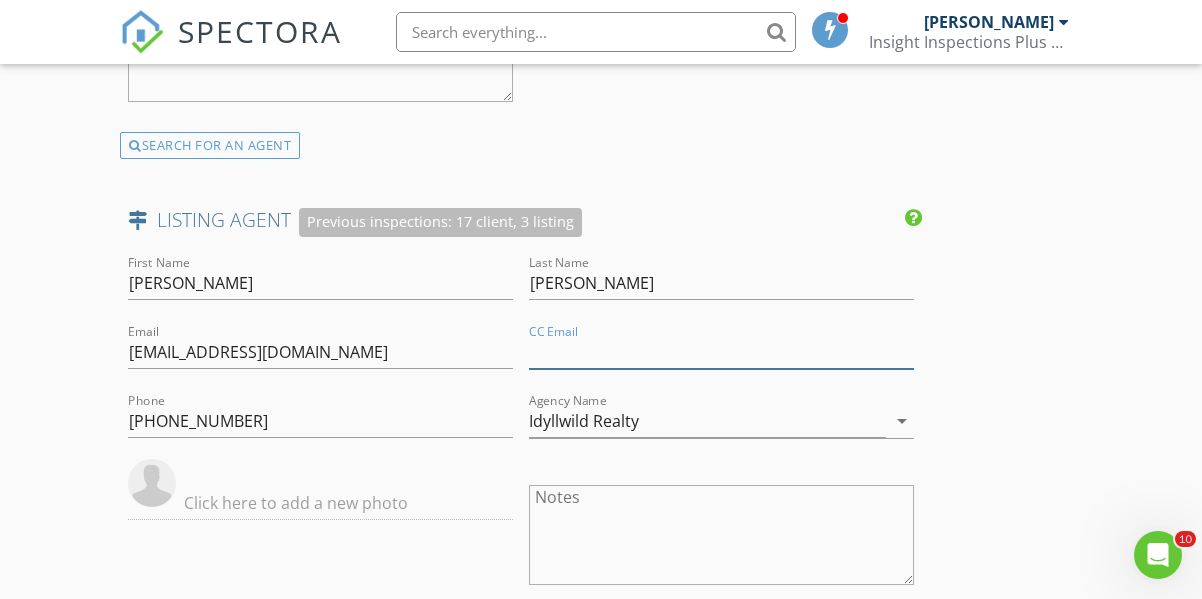 type on "[EMAIL_ADDRESS][DOMAIN_NAME]" 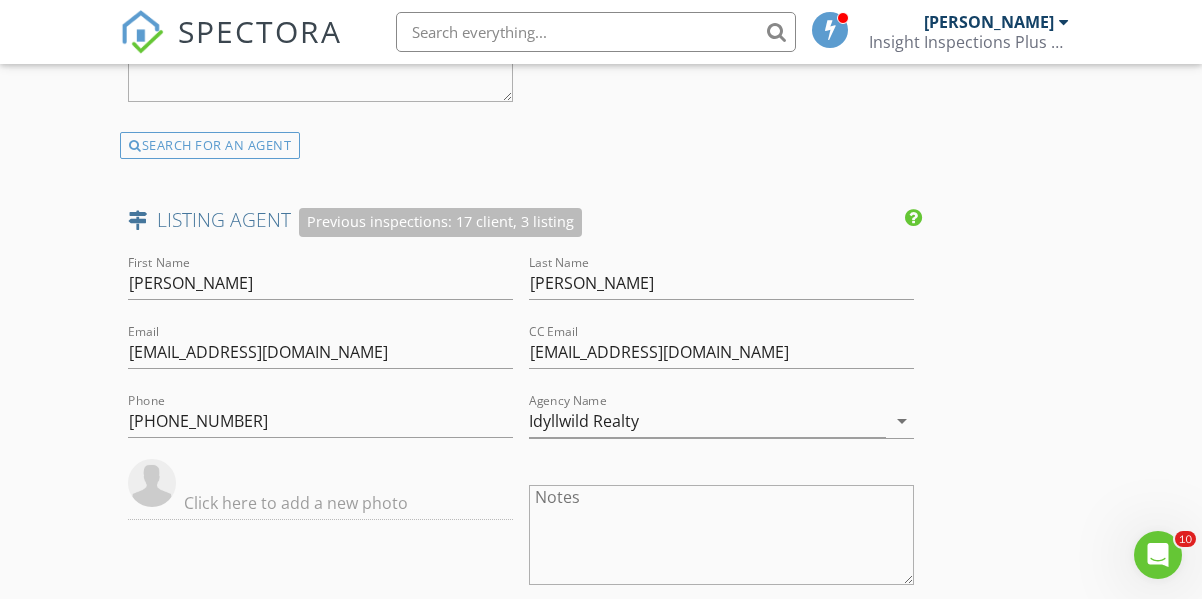 click on "INSPECTOR(S)
check_box   Alex Henry   PRIMARY   Alex Henry arrow_drop_down   check_box_outline_blank Alex Henry specifically requested
Date/Time
07/15/2025 9:00 AM
Location
Address Search       Address 54385 S Circle Dr   Unit   City Idyllwild-Pine Cove   State CA   Zip 92549   County Riverside     Square Feet 1100   Year Built 1956   Foundation arrow_drop_down     Alex Henry     4.6 miles     (8 minutes)
client
check_box Enable Client CC email for this inspection   Client Search     check_box_outline_blank Client is a Company/Organization     First Name Andrew   Last Name Shourds   Email andyshourds@gmail.com   CC Email   Phone 949-769-1044           Notes   Private Notes
ADD ADDITIONAL client
SERVICES
check_box   Infrared Thermography   check_box_outline_blank" at bounding box center (601, -735) 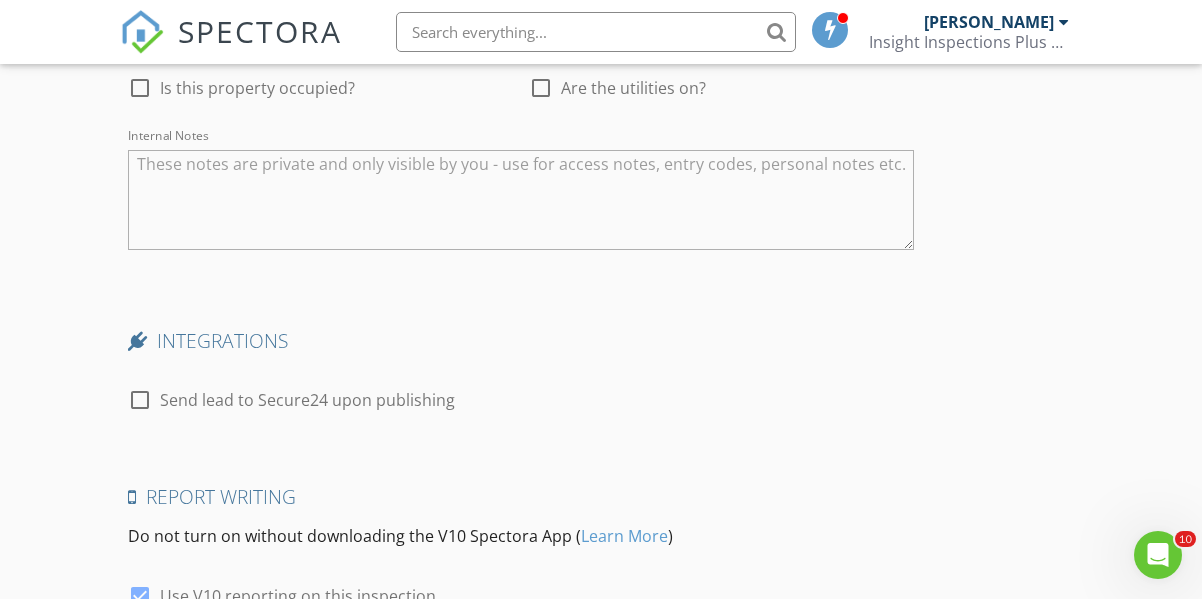 scroll, scrollTop: 4480, scrollLeft: 0, axis: vertical 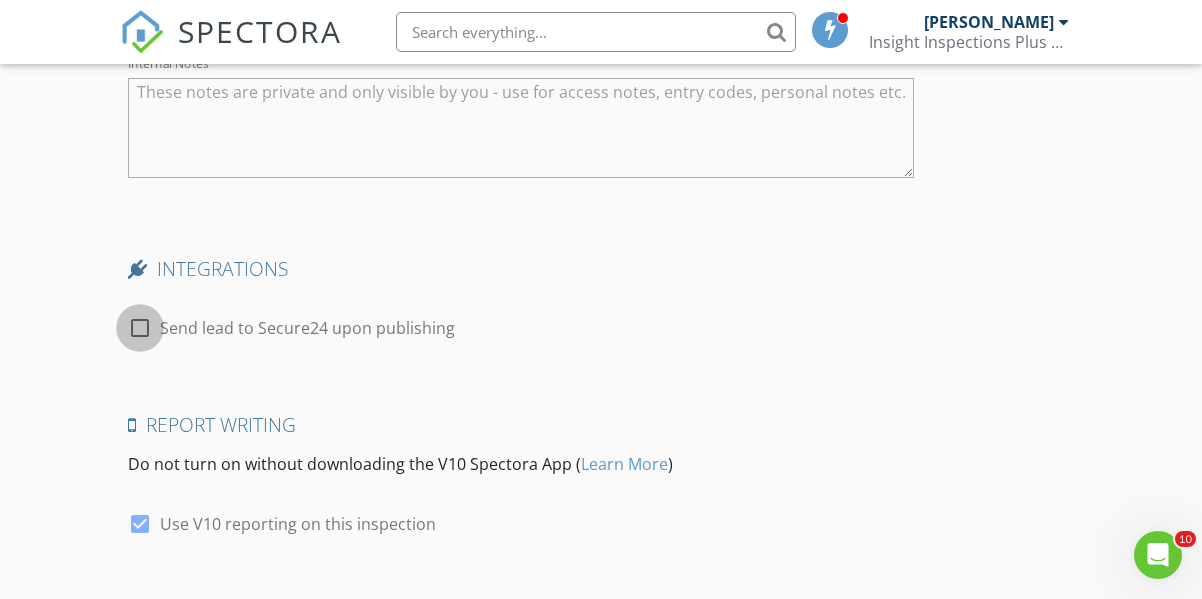 click at bounding box center (140, 328) 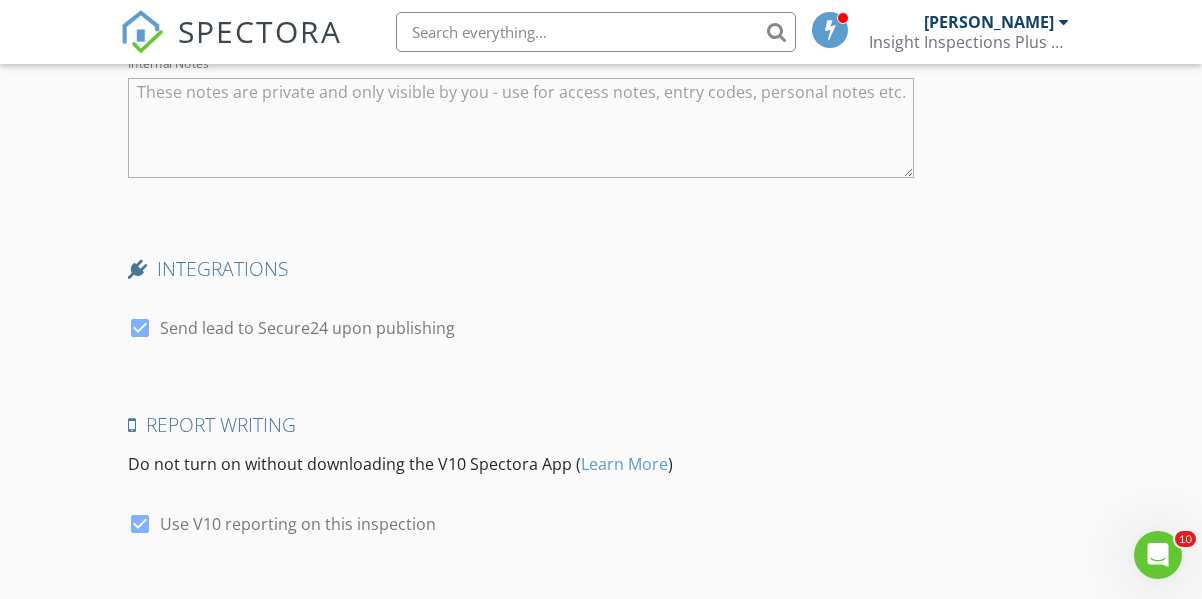 click on "New Inspection
Click here to use the New Order Form
INSPECTOR(S)
check_box   Alex Henry   PRIMARY   Alex Henry arrow_drop_down   check_box_outline_blank Alex Henry specifically requested
Date/Time
07/15/2025 9:00 AM
Location
Address Search       Address 54385 S Circle Dr   Unit   City Idyllwild-Pine Cove   State CA   Zip 92549   County Riverside     Square Feet 1100   Year Built 1956   Foundation arrow_drop_down     Alex Henry     4.6 miles     (8 minutes)
client
check_box Enable Client CC email for this inspection   Client Search     check_box_outline_blank Client is a Company/Organization     First Name Andrew   Last Name Shourds   Email andyshourds@gmail.com   CC Email   Phone 949-769-1044           Notes   Private Notes
ADD ADDITIONAL client
SERVICES" at bounding box center (601, -1809) 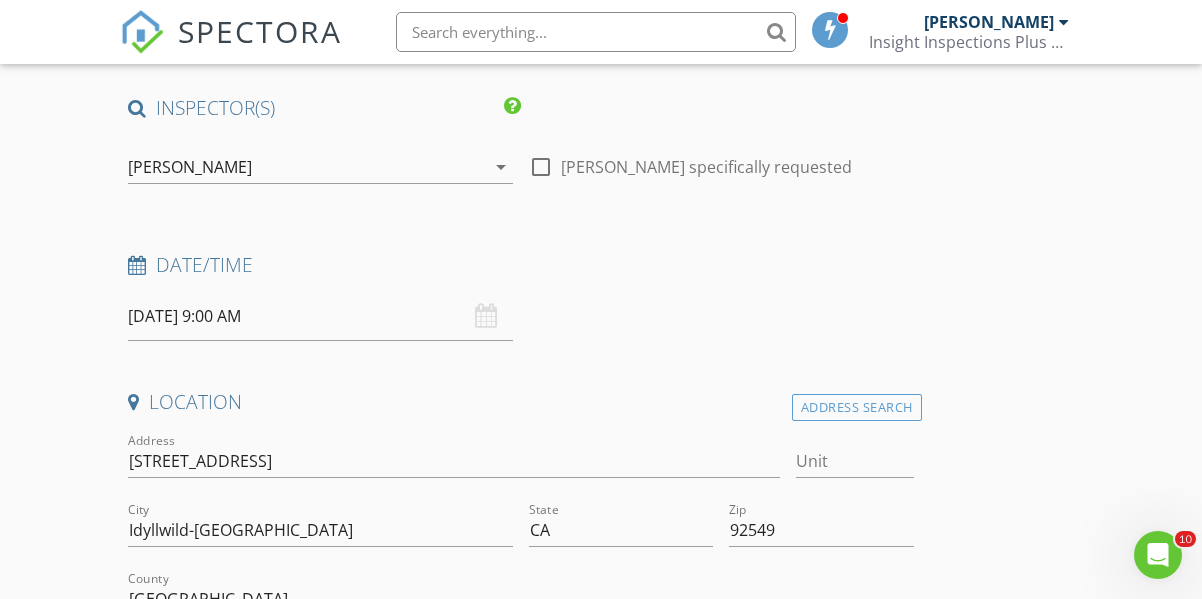 scroll, scrollTop: 160, scrollLeft: 0, axis: vertical 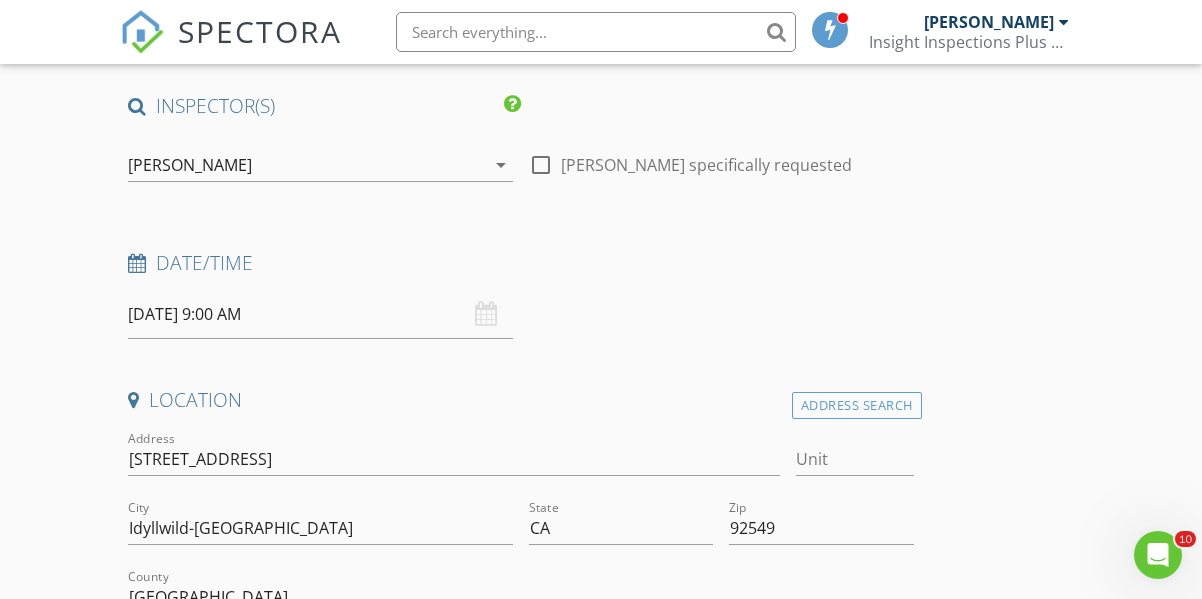 click on "INSPECTOR(S)
check_box   Alex Henry   PRIMARY   Alex Henry arrow_drop_down   check_box_outline_blank Alex Henry specifically requested
Date/Time
07/15/2025 9:00 AM
Location
Address Search       Address 54385 S Circle Dr   Unit   City Idyllwild-Pine Cove   State CA   Zip 92549   County Riverside     Square Feet 1100   Year Built 1956   Foundation arrow_drop_down     Alex Henry     4.6 miles     (8 minutes)
client
check_box Enable Client CC email for this inspection   Client Search     check_box_outline_blank Client is a Company/Organization     First Name Andrew   Last Name Shourds   Email andyshourds@gmail.com   CC Email   Phone 949-769-1044           Notes   Private Notes
ADD ADDITIONAL client
SERVICES
check_box   Infrared Thermography   check_box_outline_blank" at bounding box center [601, 2545] 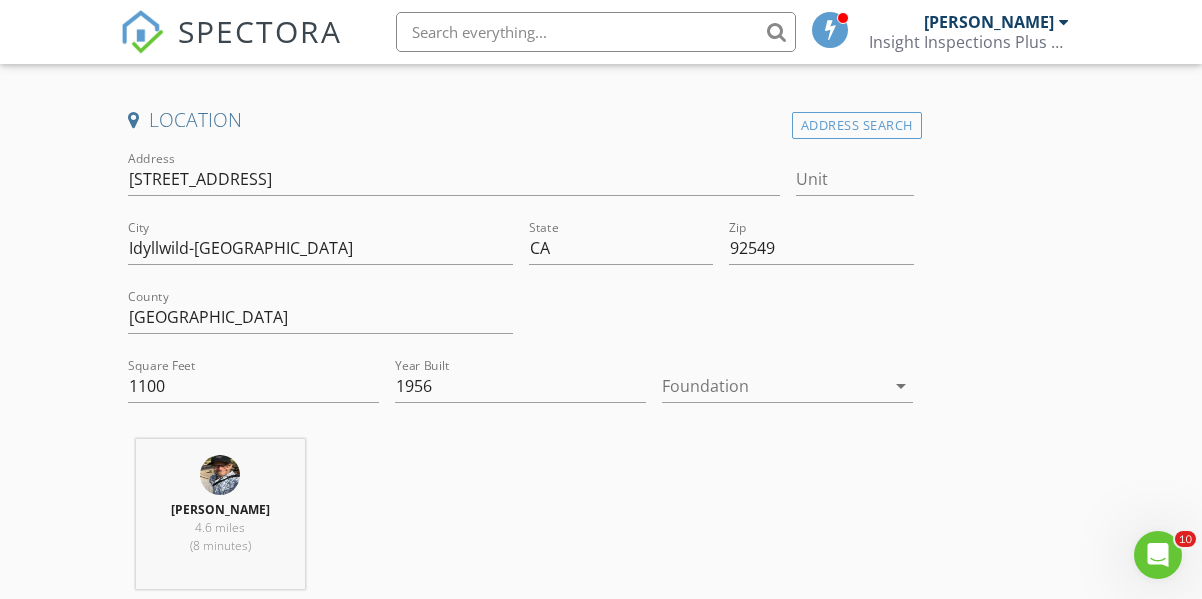 scroll, scrollTop: 480, scrollLeft: 0, axis: vertical 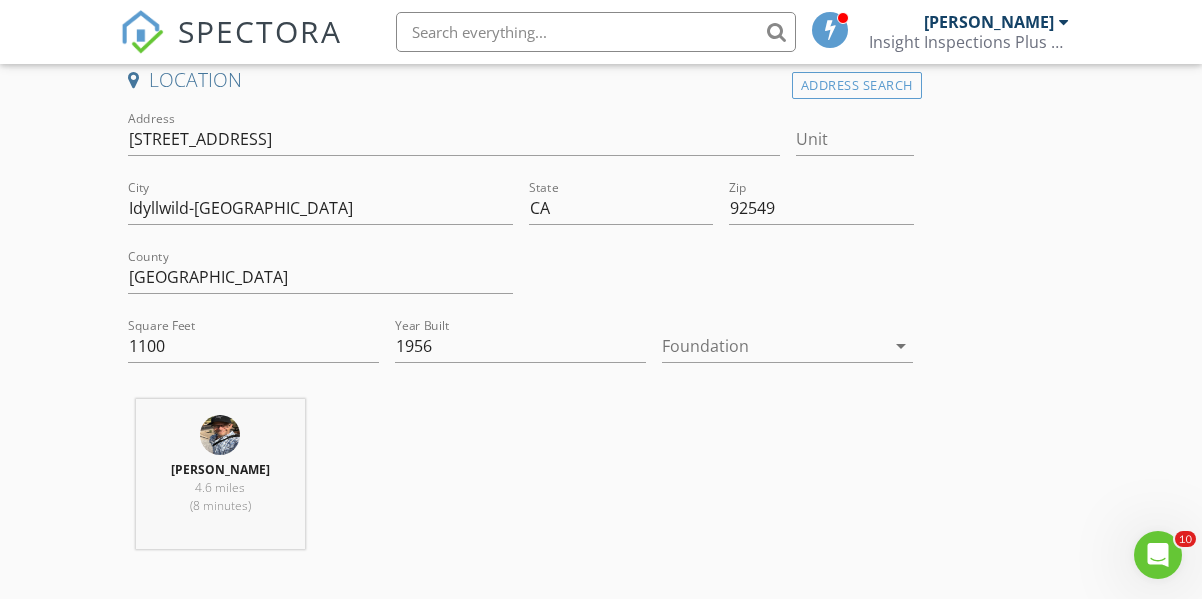 click on "INSPECTOR(S)
check_box   Alex Henry   PRIMARY   Alex Henry arrow_drop_down   check_box_outline_blank Alex Henry specifically requested
Date/Time
07/15/2025 9:00 AM
Location
Address Search       Address 54385 S Circle Dr   Unit   City Idyllwild-Pine Cove   State CA   Zip 92549   County Riverside     Square Feet 1100   Year Built 1956   Foundation arrow_drop_down     Alex Henry     4.6 miles     (8 minutes)
client
check_box Enable Client CC email for this inspection   Client Search     check_box_outline_blank Client is a Company/Organization     First Name Andrew   Last Name Shourds   Email andyshourds@gmail.com   CC Email   Phone 949-769-1044           Notes   Private Notes
ADD ADDITIONAL client
SERVICES
check_box   Infrared Thermography   check_box_outline_blank" at bounding box center (601, 2225) 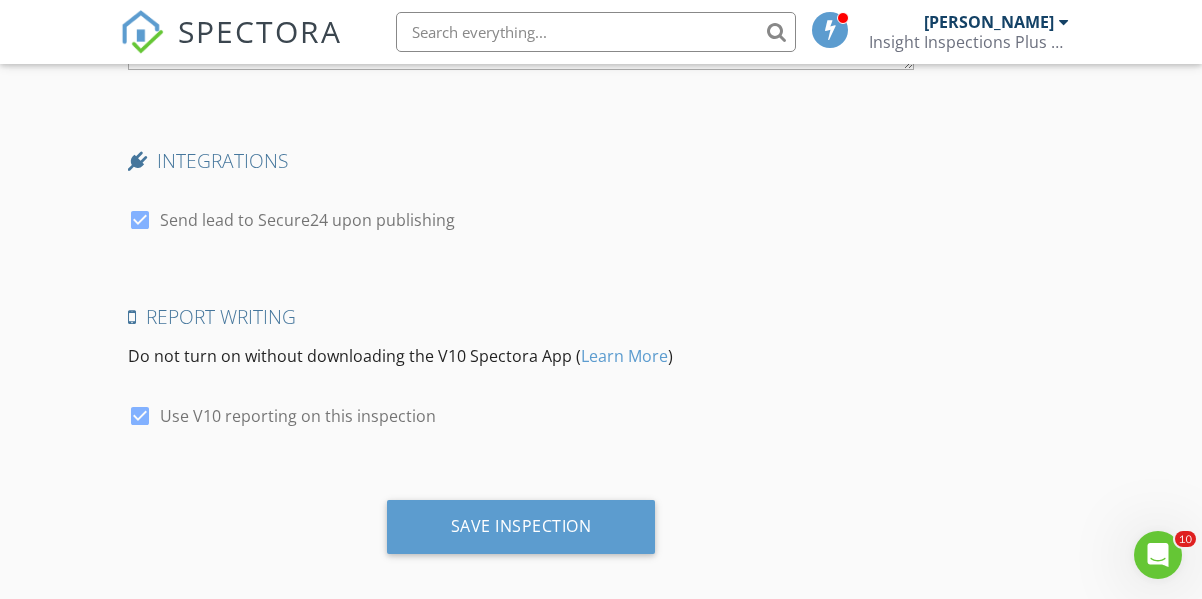 scroll, scrollTop: 4596, scrollLeft: 0, axis: vertical 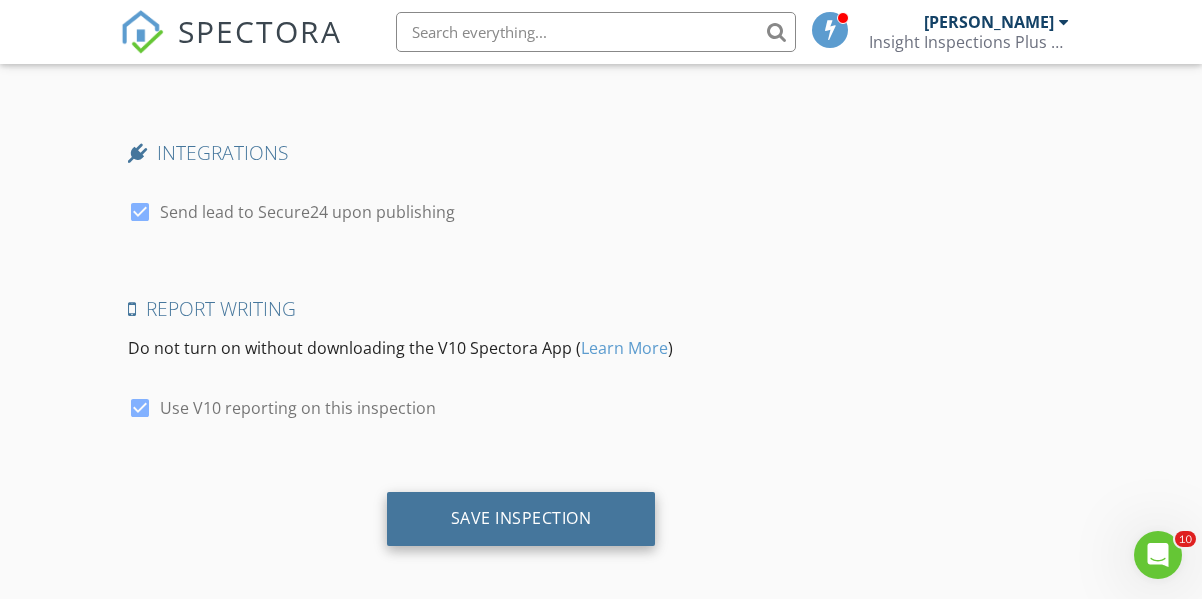click on "Save Inspection" at bounding box center [521, 518] 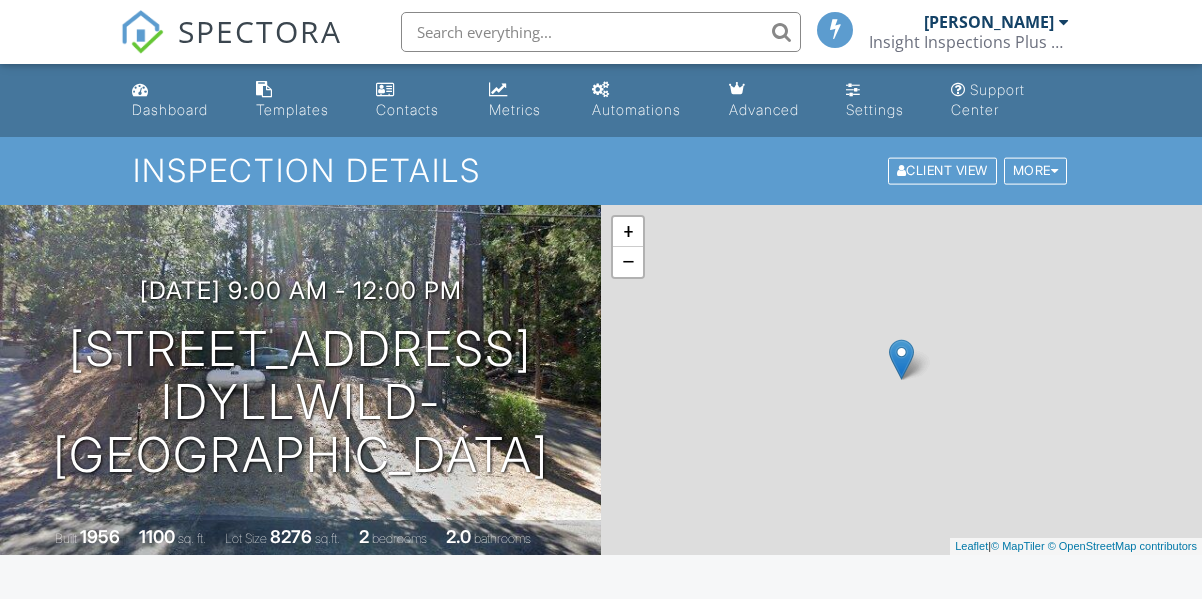 scroll, scrollTop: 0, scrollLeft: 0, axis: both 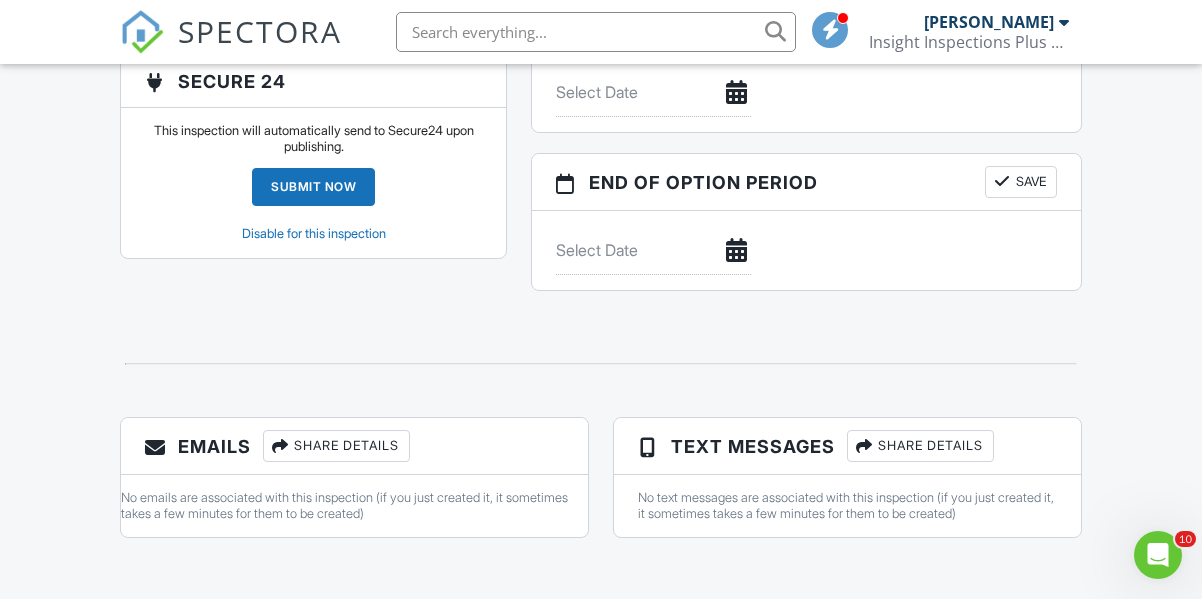 drag, startPoint x: 1214, startPoint y: 118, endPoint x: 1215, endPoint y: 552, distance: 434.00116 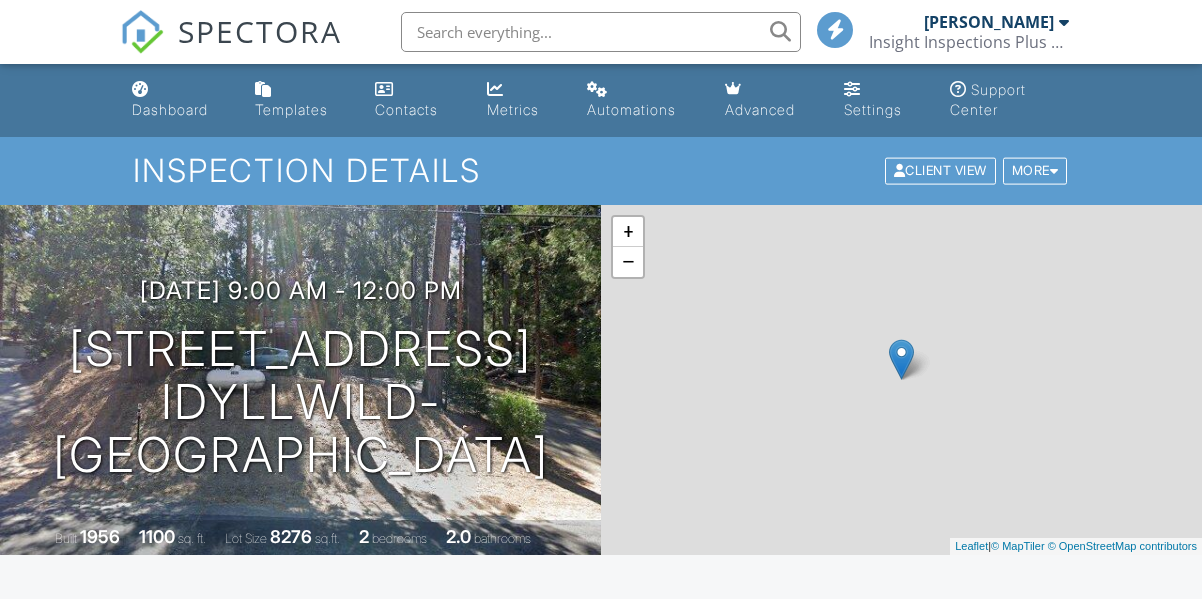 scroll, scrollTop: 1924, scrollLeft: 0, axis: vertical 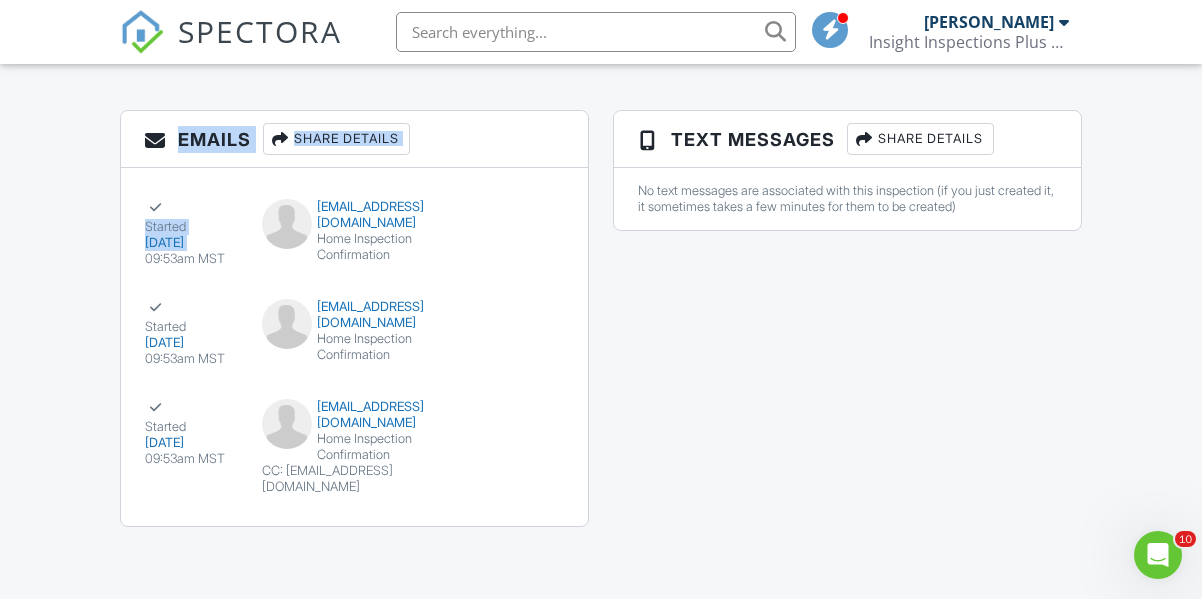 drag, startPoint x: 74, startPoint y: 123, endPoint x: 51, endPoint y: 263, distance: 141.87671 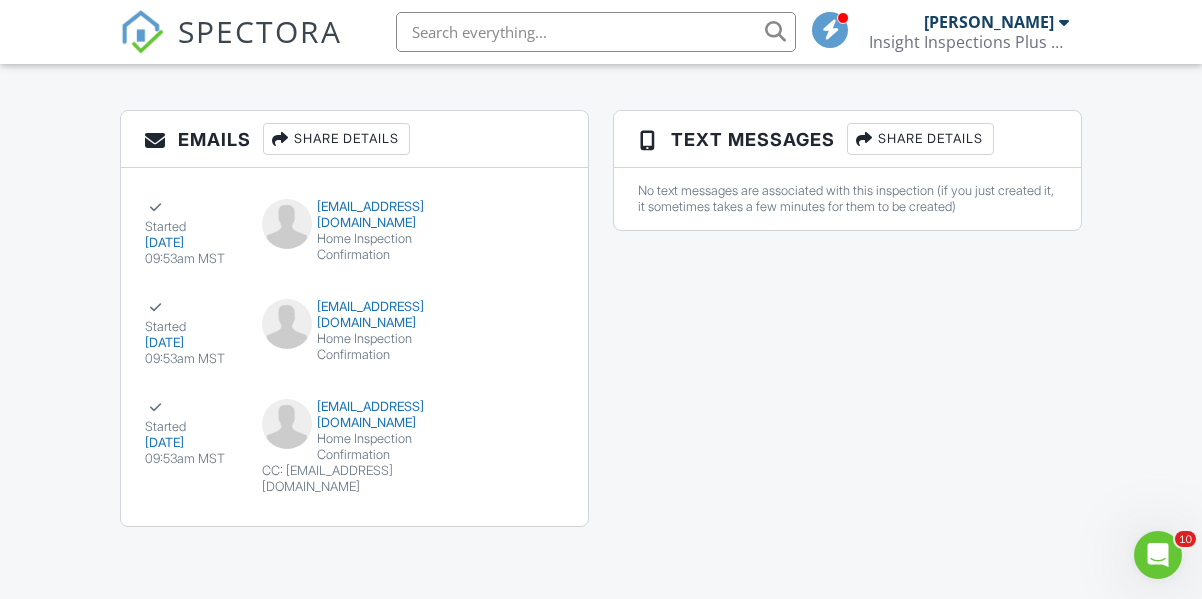 click on "Dashboard
Templates
Contacts
Metrics
Automations
Advanced
Settings
Support Center
Inspection Details
Client View
More
Property Details
Reschedule
Reorder / Copy
Share
Cancel
Delete
Print Order
Convert to V9
Enable Pass on CC Fees
View Change Log
07/15/2025  9:00 am
- 12:00 pm
54385 S Circle Dr
Idyllwild-Pine Cove, CA 92549
Built
1956
1100
sq. ft.
Lot Size
8276
sq.ft.
2
bedrooms
2.0
bathrooms
+ −  Leaflet   |   © MapTiler   © OpenStreetMap contributors
All emails and texts are disabled for this inspection!
Turn on emails and texts
Turn on and Requeue Notifications
Reports
Locked
Attach
New
Residential Report" at bounding box center [601, -784] 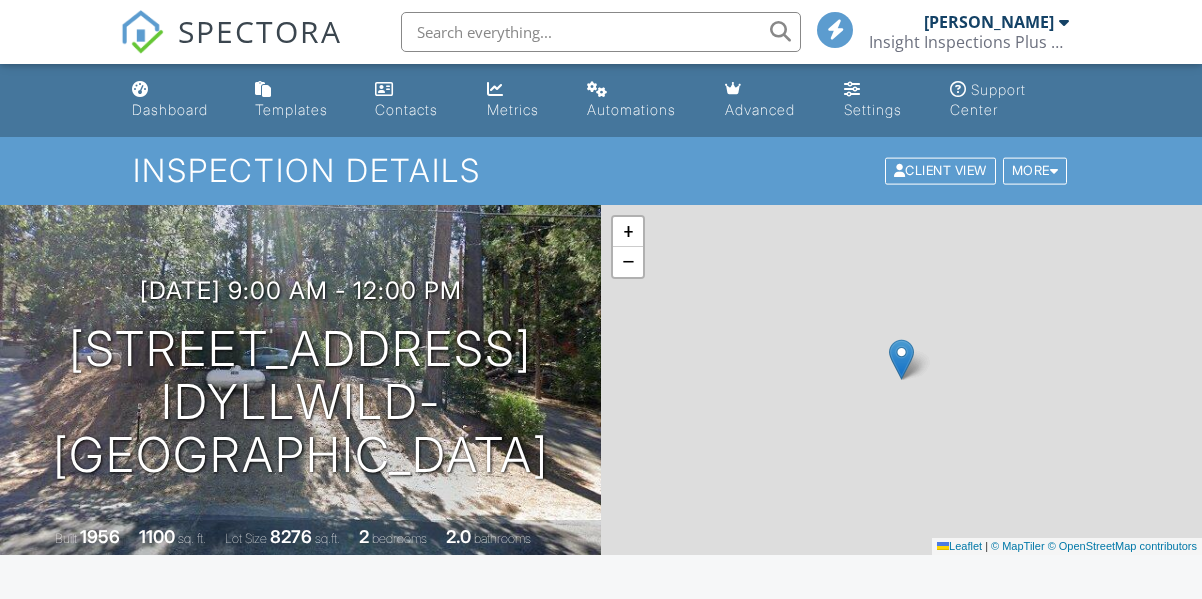 scroll, scrollTop: 2244, scrollLeft: 0, axis: vertical 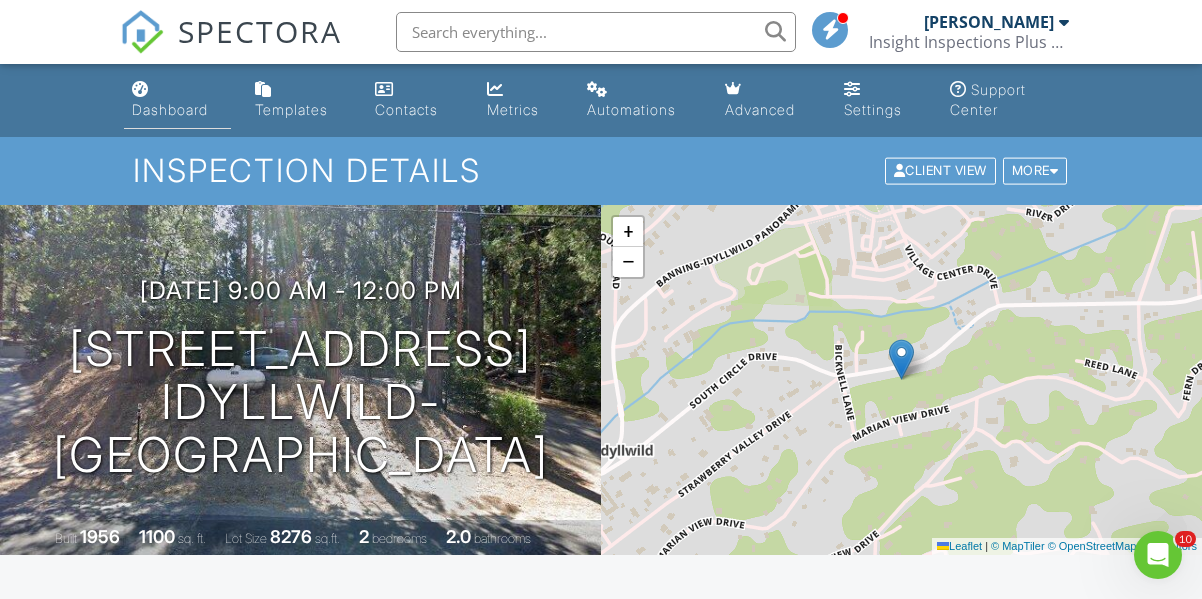 click on "Dashboard" at bounding box center [177, 100] 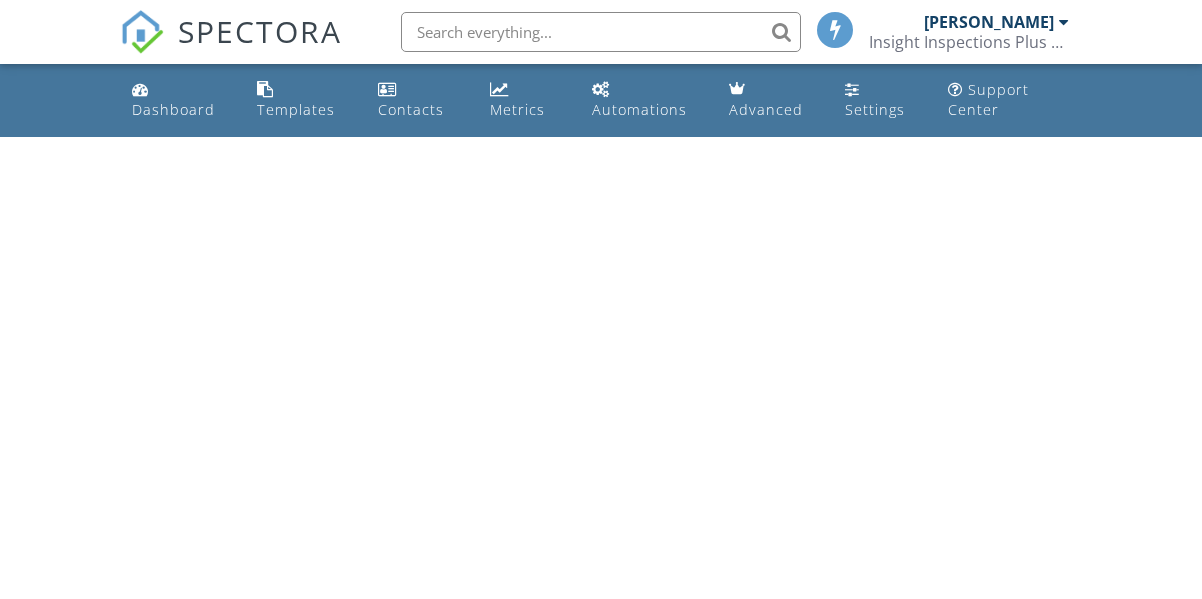 scroll, scrollTop: 0, scrollLeft: 0, axis: both 